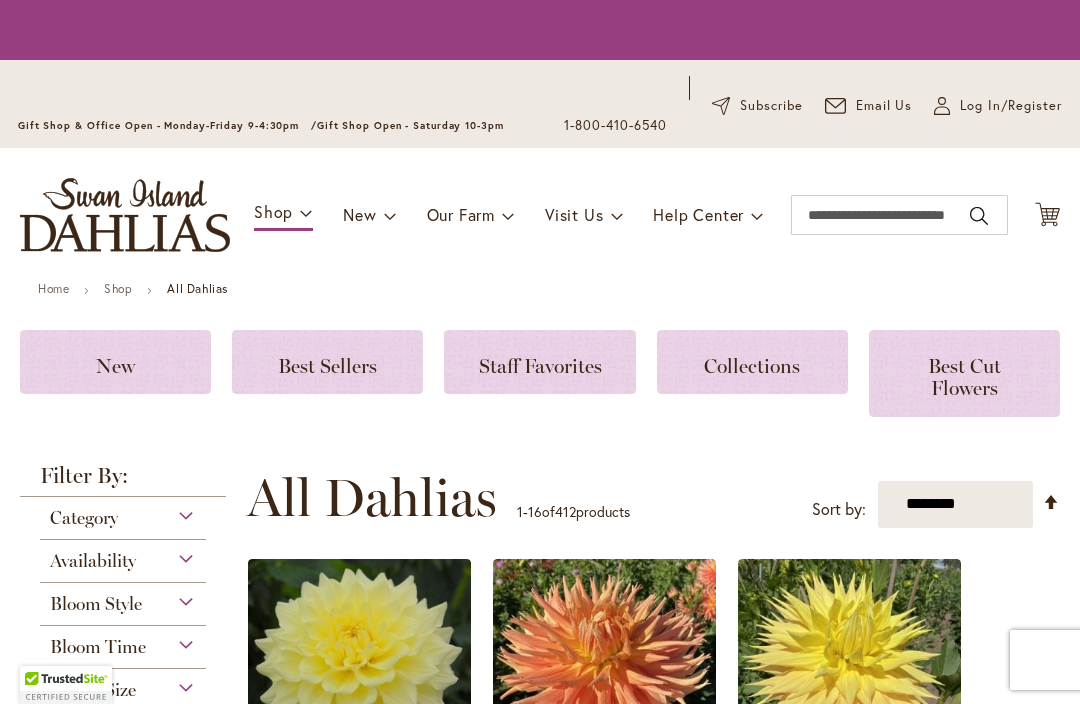 scroll, scrollTop: 0, scrollLeft: 0, axis: both 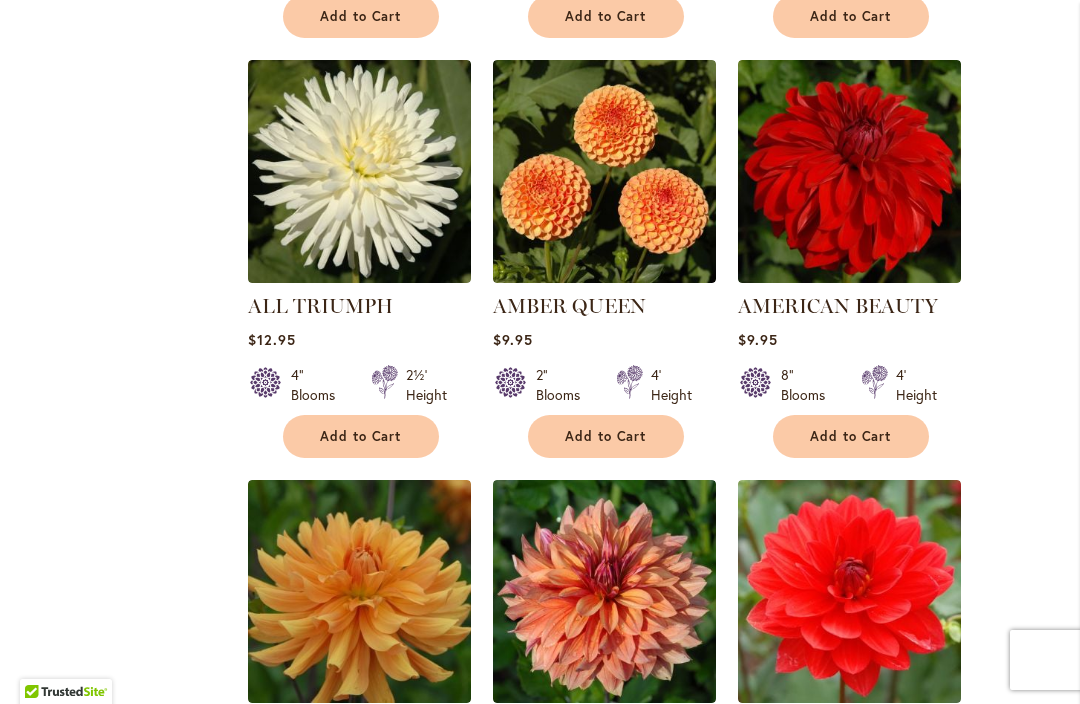 click on "Add to Cart" at bounding box center [361, 436] 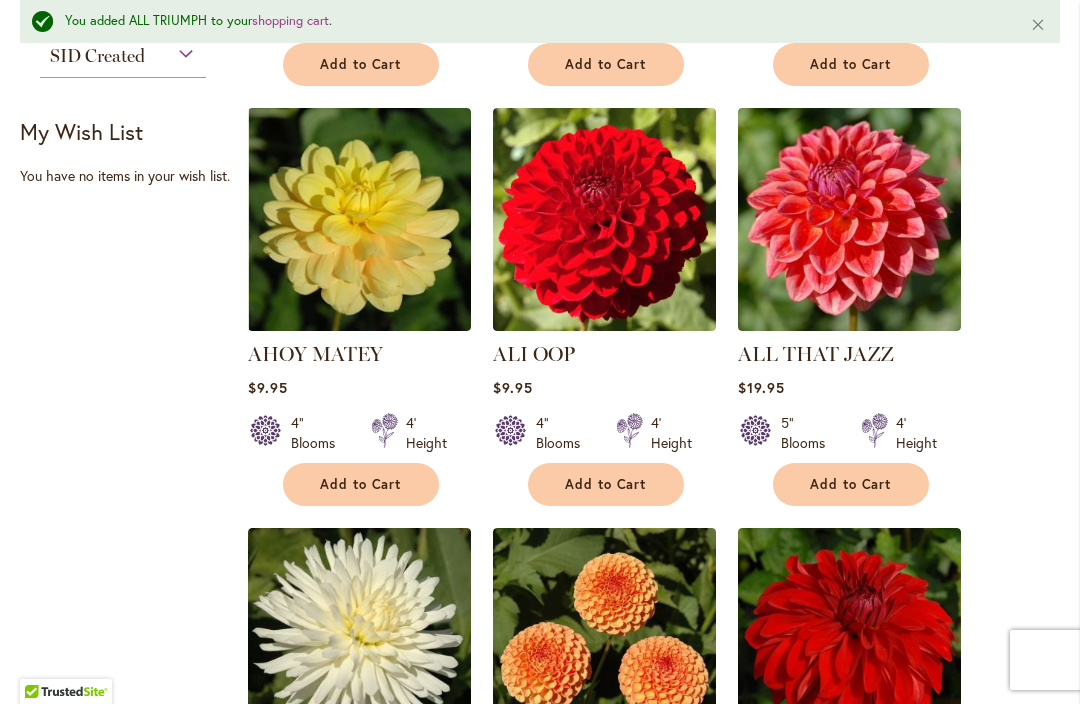 scroll, scrollTop: 960, scrollLeft: 0, axis: vertical 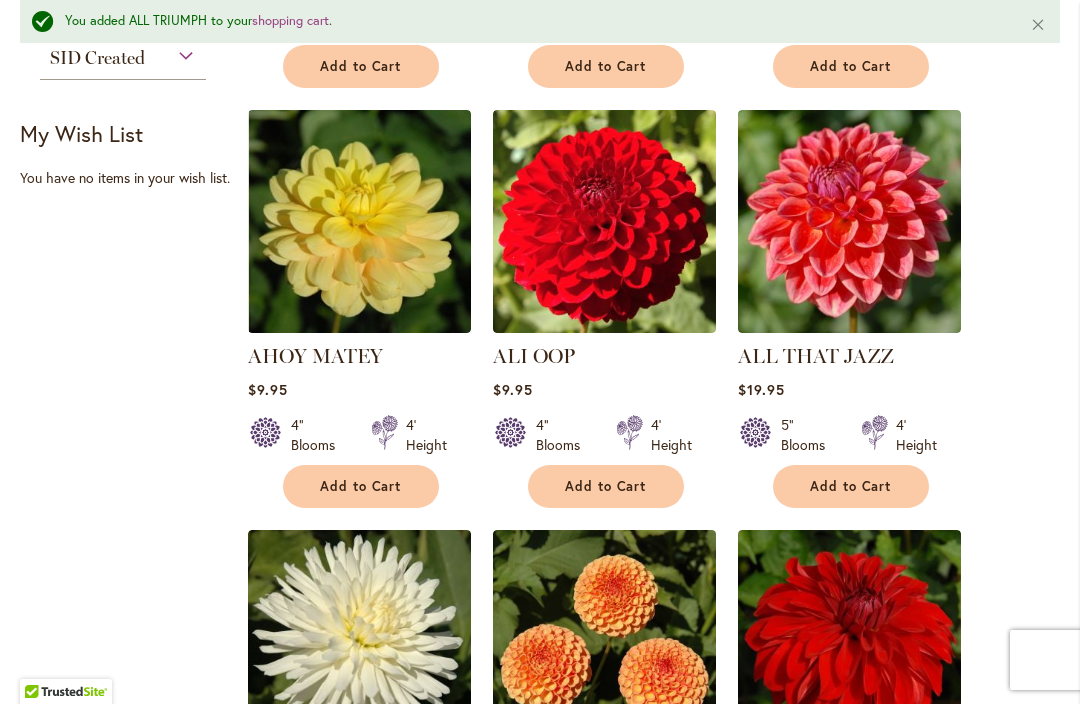 click on "Add to Cart" at bounding box center (851, 486) 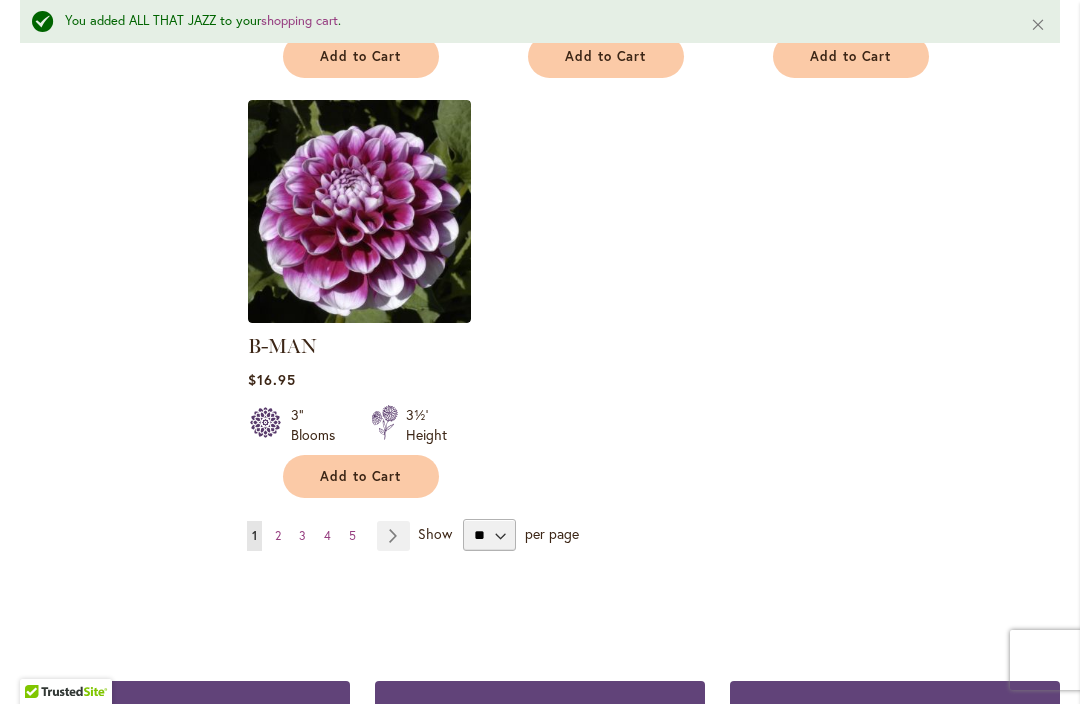 scroll, scrollTop: 2652, scrollLeft: 0, axis: vertical 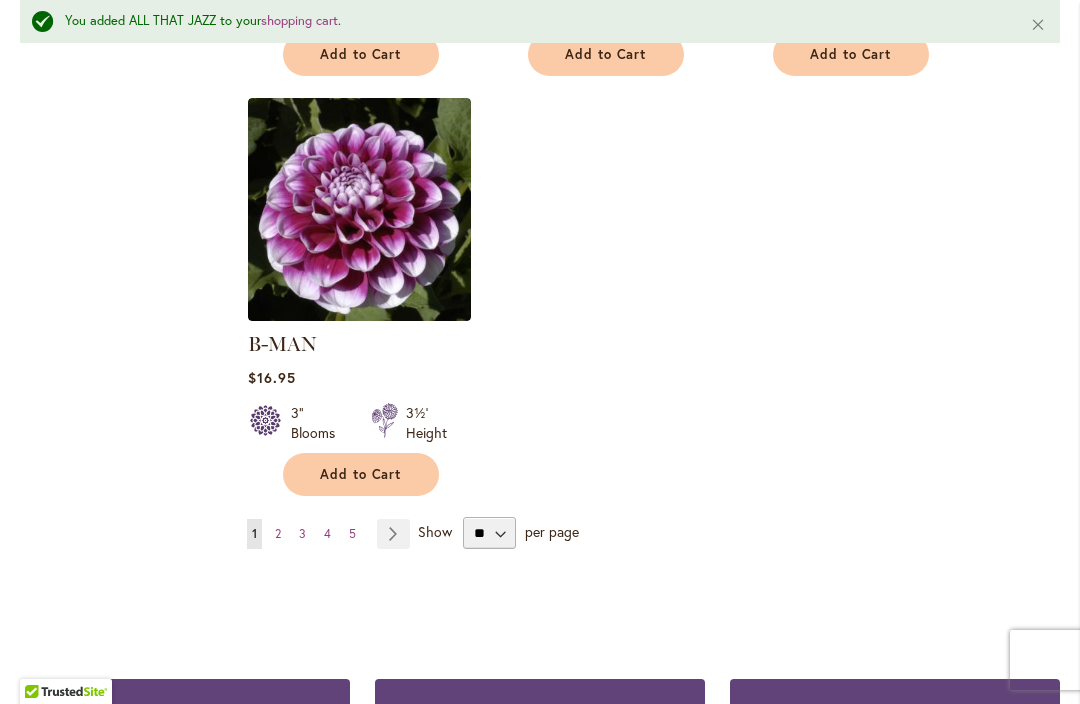click on "Add to Cart" at bounding box center (361, 474) 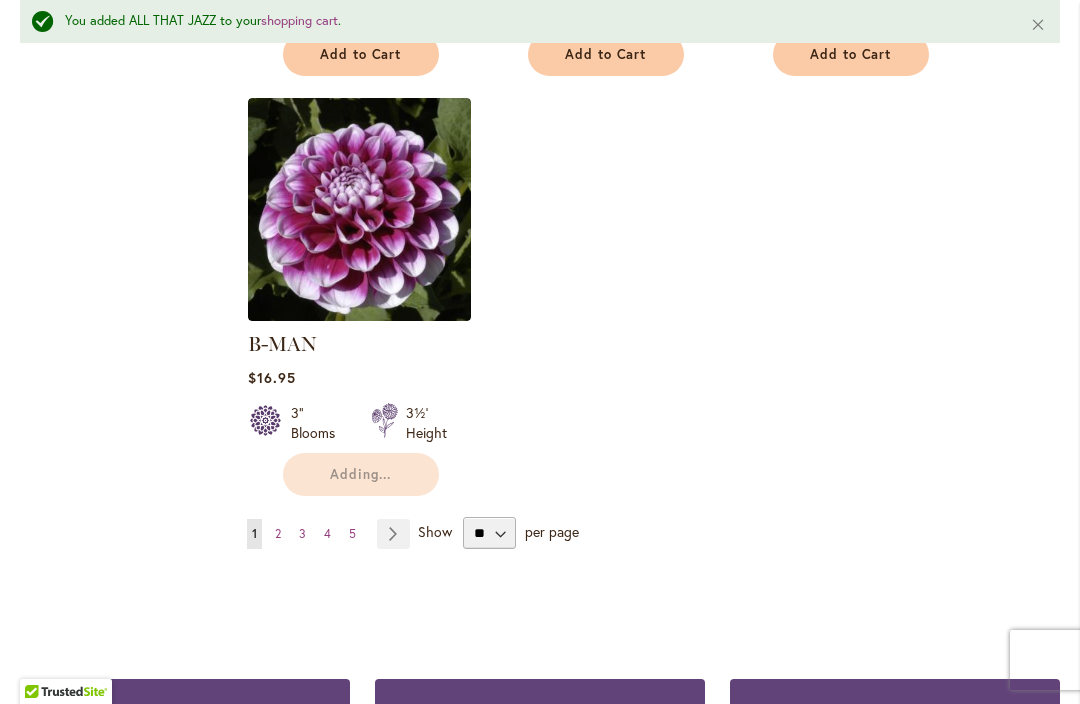 click on "Adding..." at bounding box center [361, 474] 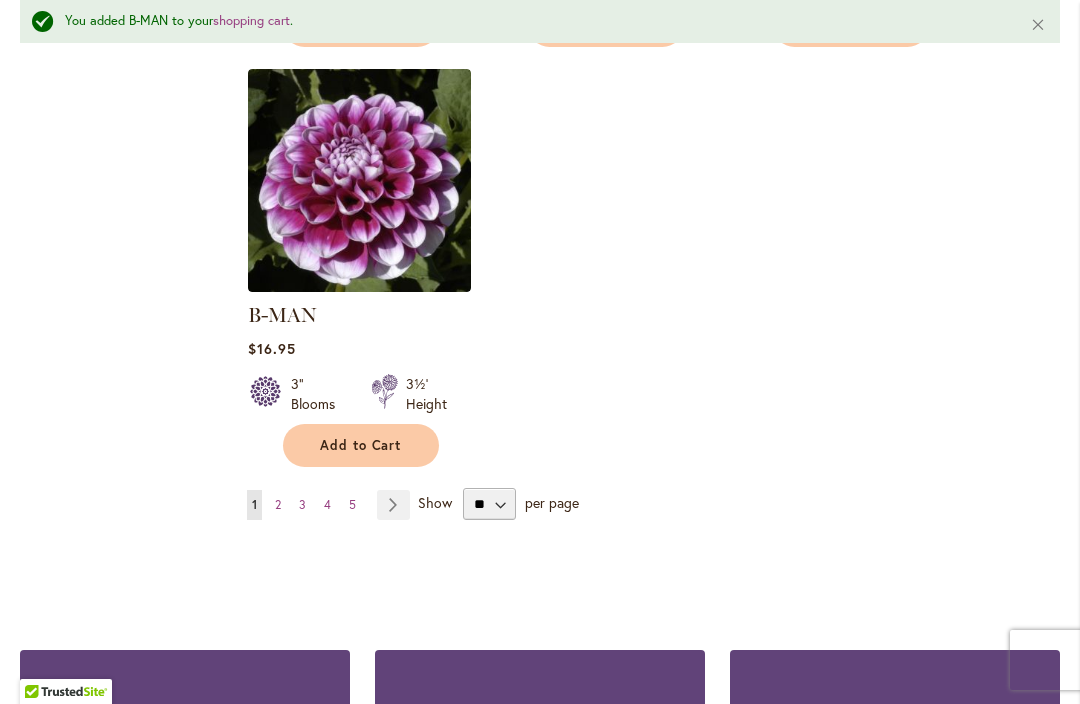 scroll, scrollTop: 2677, scrollLeft: 0, axis: vertical 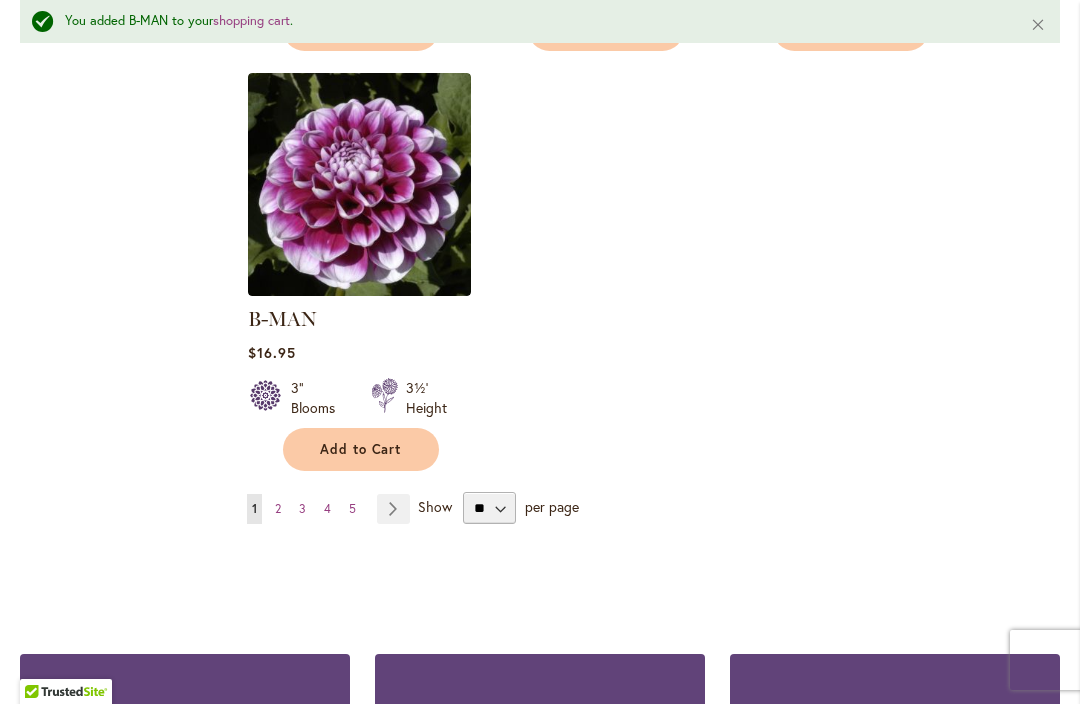 click on "2" at bounding box center [278, 508] 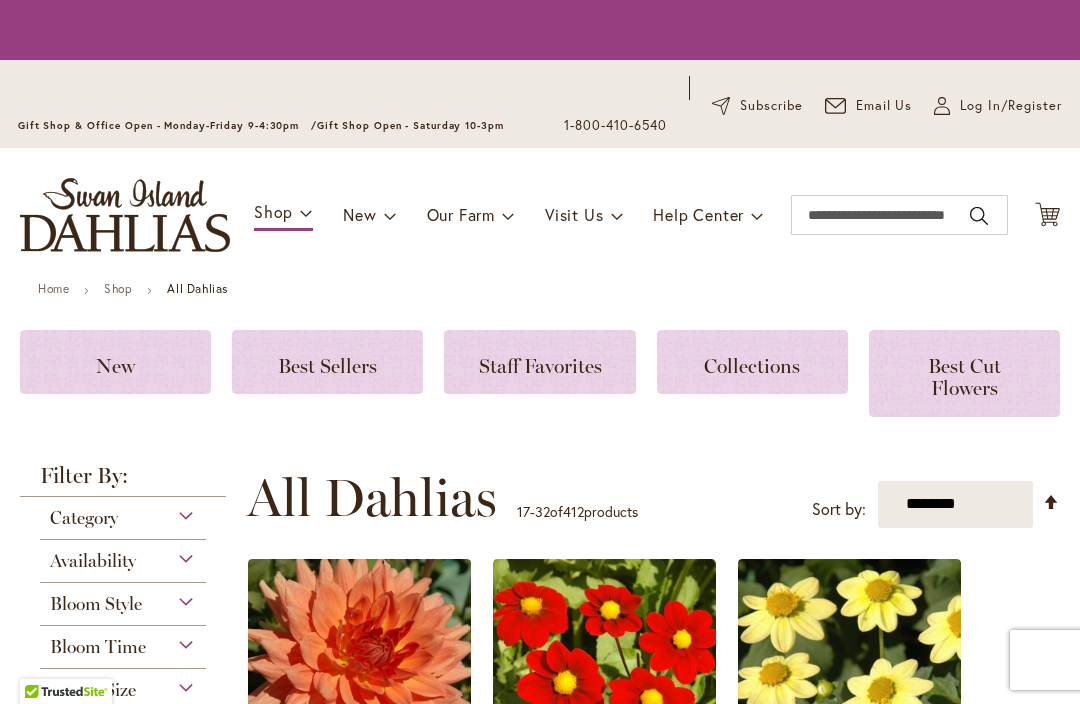 scroll, scrollTop: 0, scrollLeft: 0, axis: both 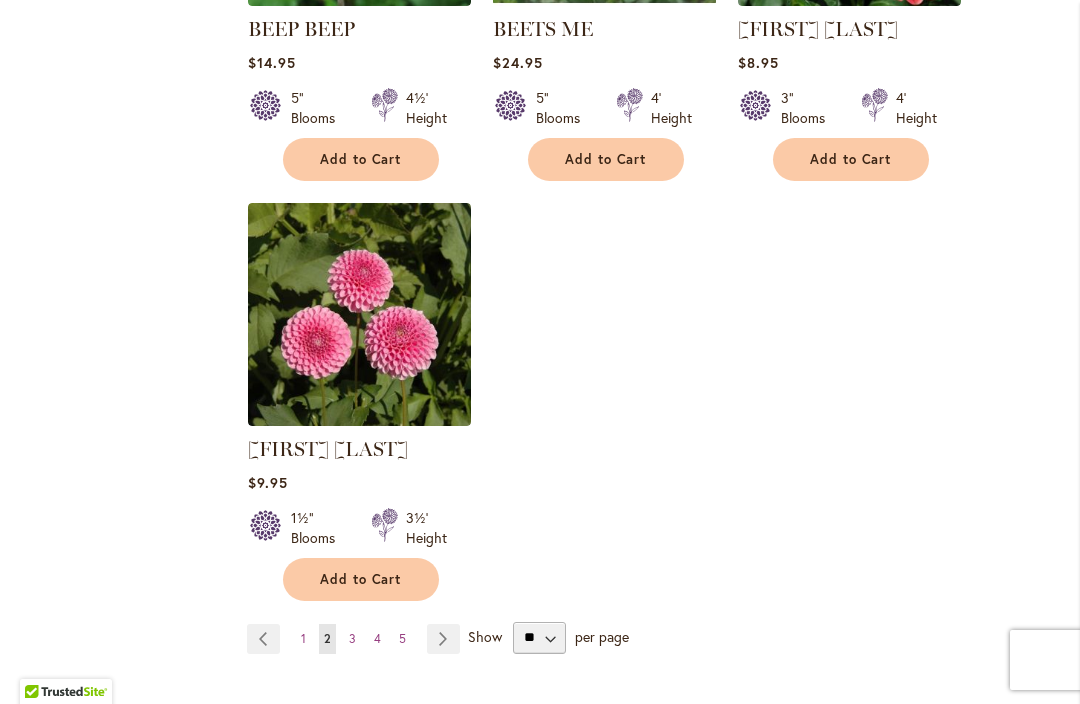 click on "Page
Next" at bounding box center [443, 639] 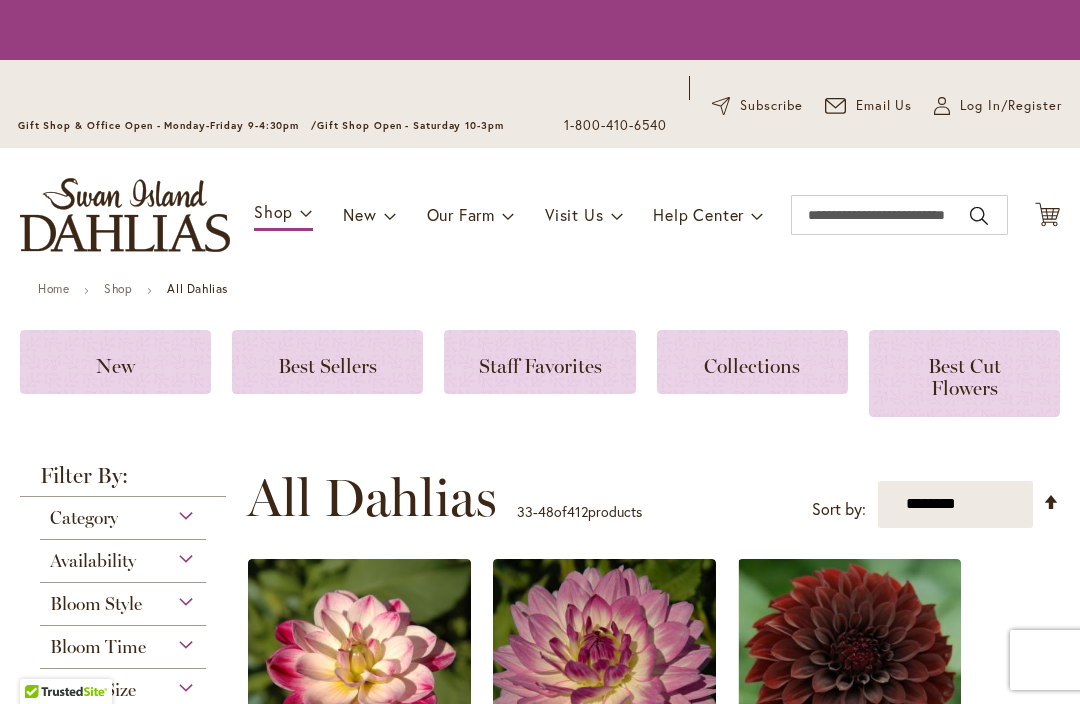 scroll, scrollTop: 0, scrollLeft: 0, axis: both 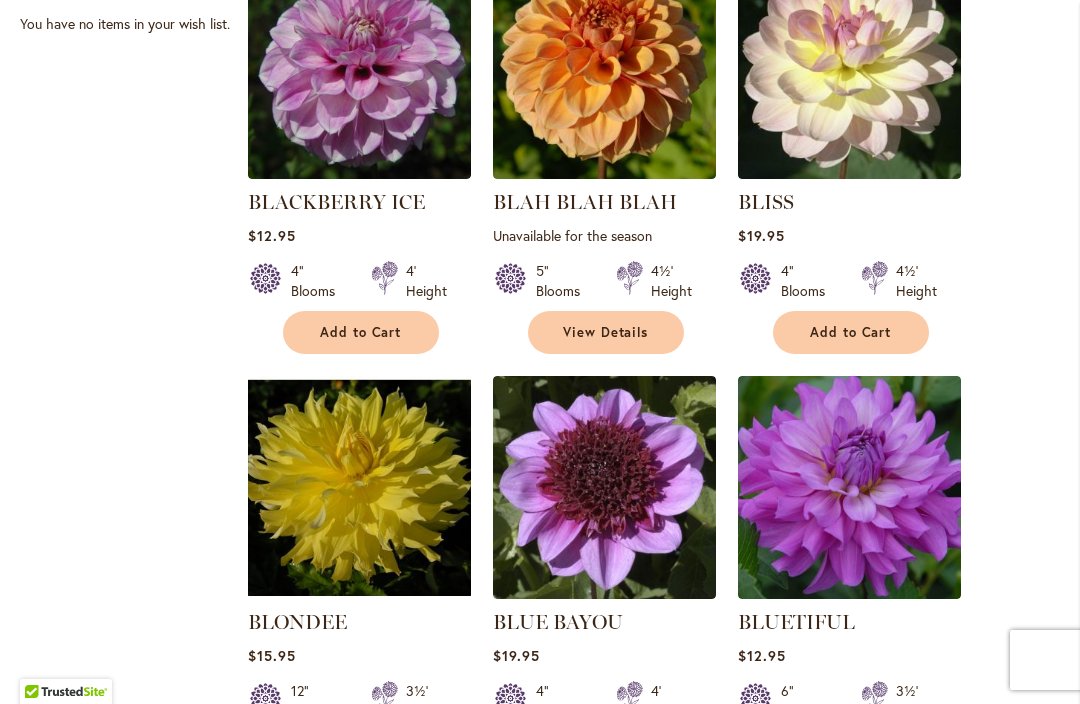 click on "Add to Cart" at bounding box center [851, 332] 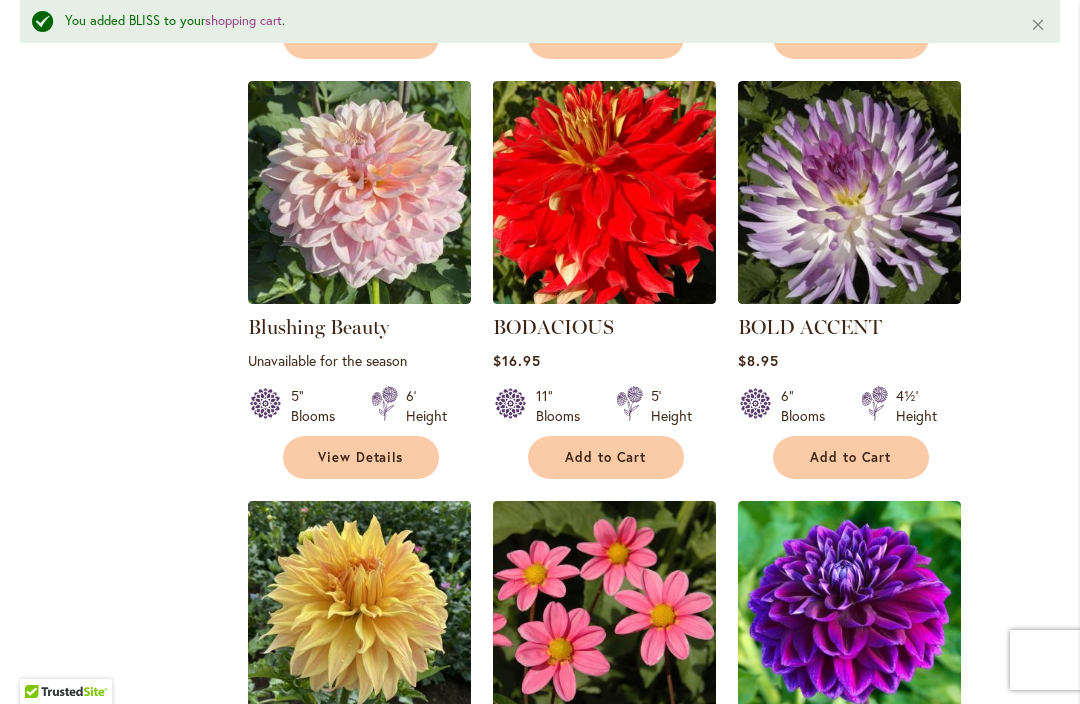 scroll, scrollTop: 1831, scrollLeft: 0, axis: vertical 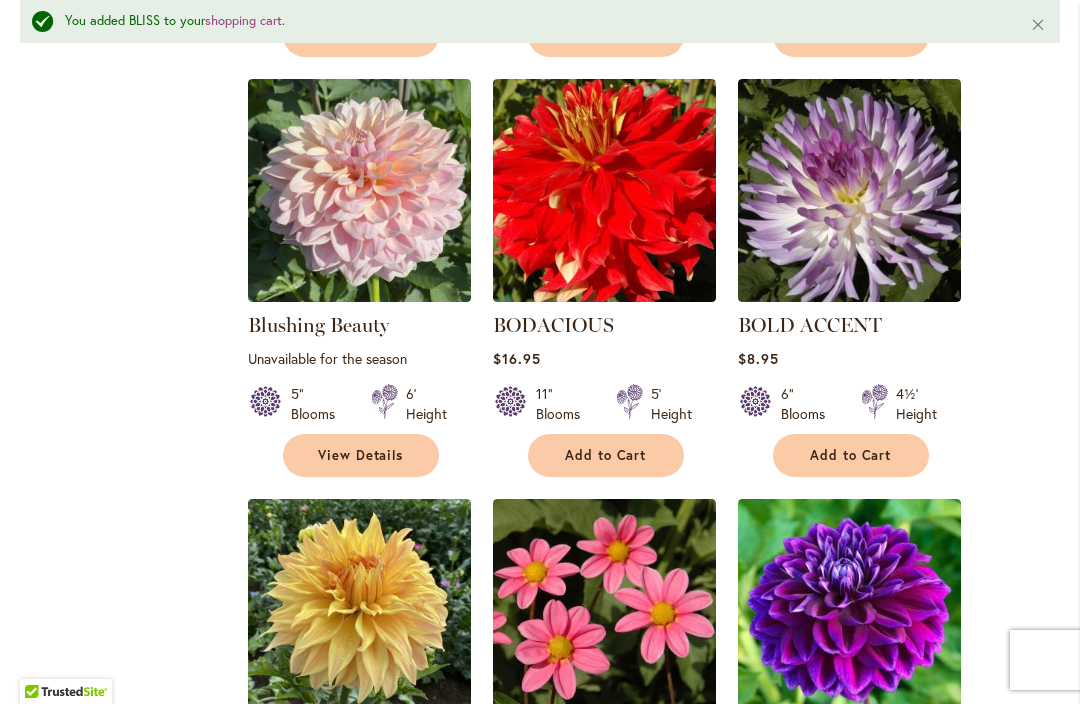click on "Add to Cart" at bounding box center [851, 455] 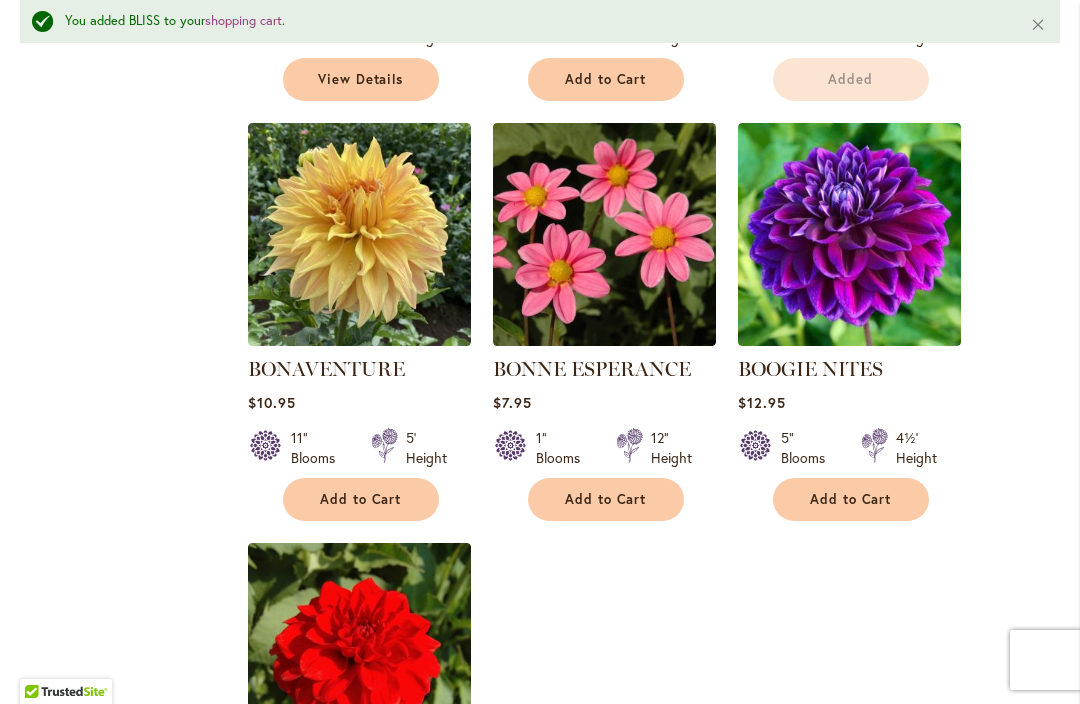 scroll, scrollTop: 2210, scrollLeft: 0, axis: vertical 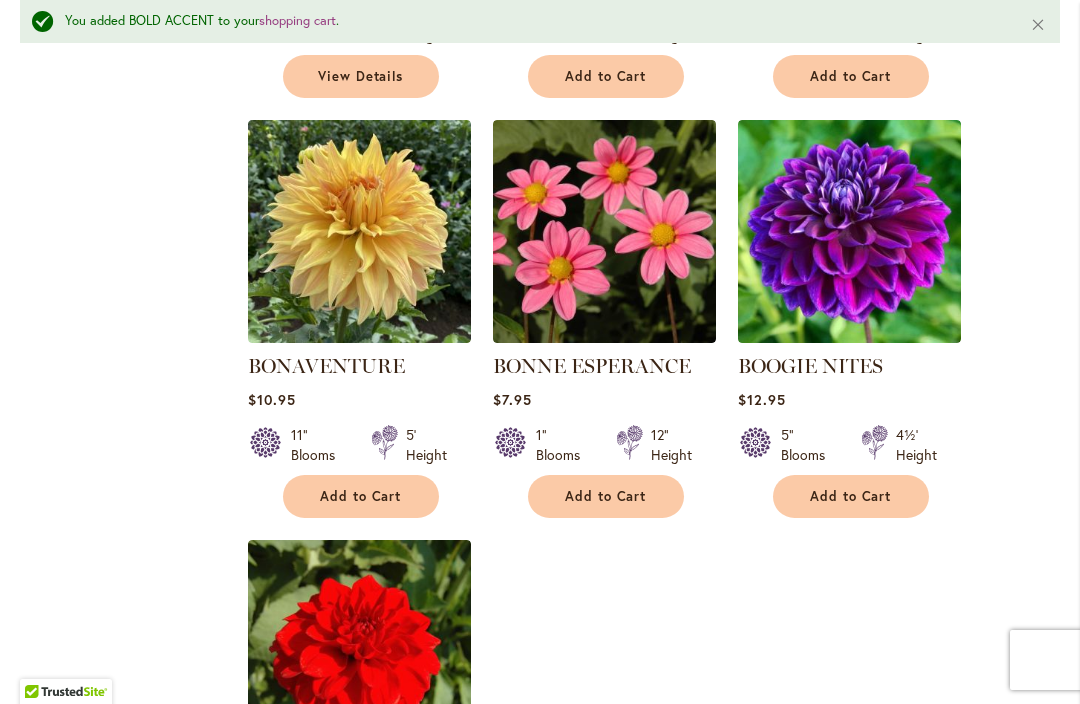 click on "Add to Cart" at bounding box center [851, 496] 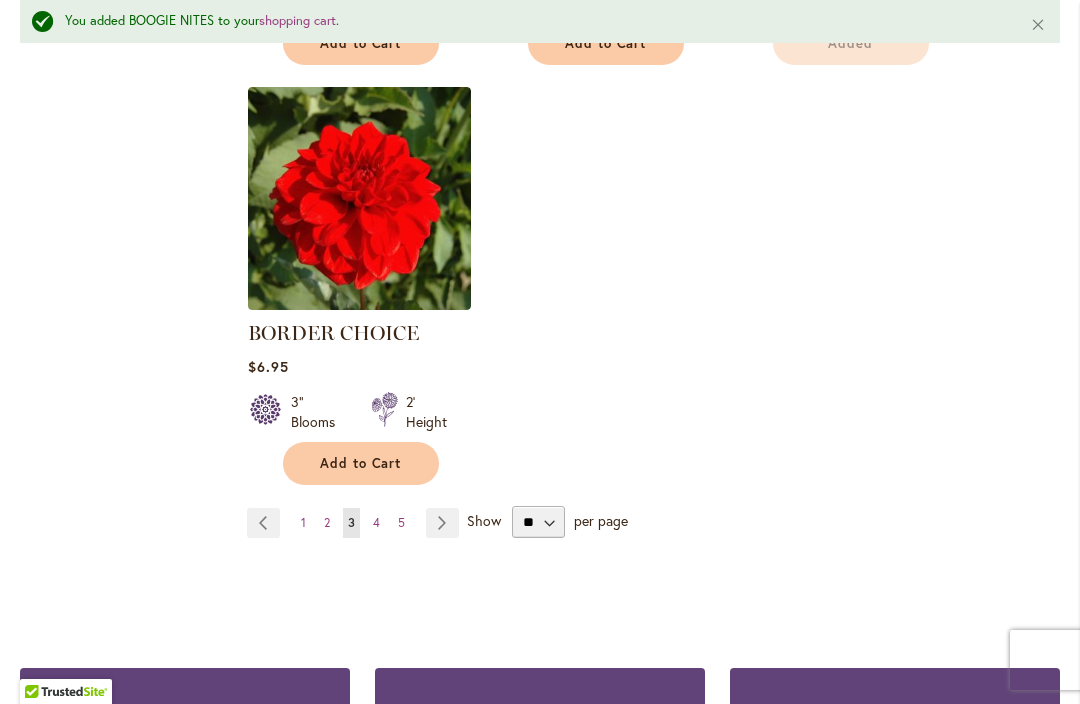 scroll, scrollTop: 2678, scrollLeft: 0, axis: vertical 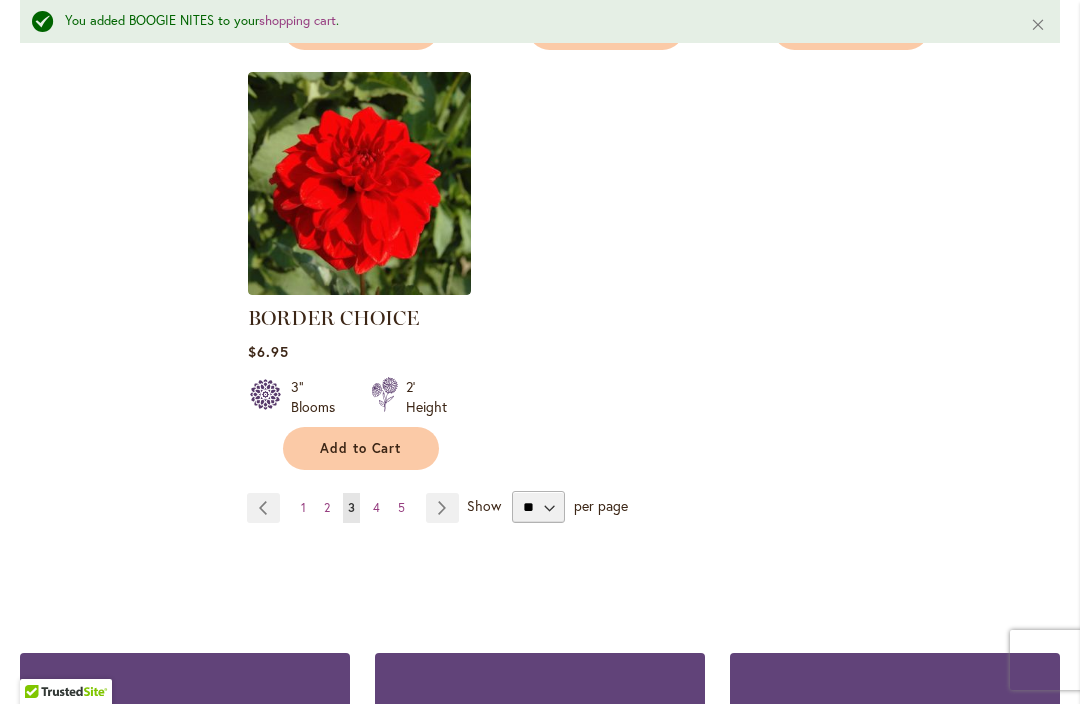 click on "Page
Next" at bounding box center (442, 508) 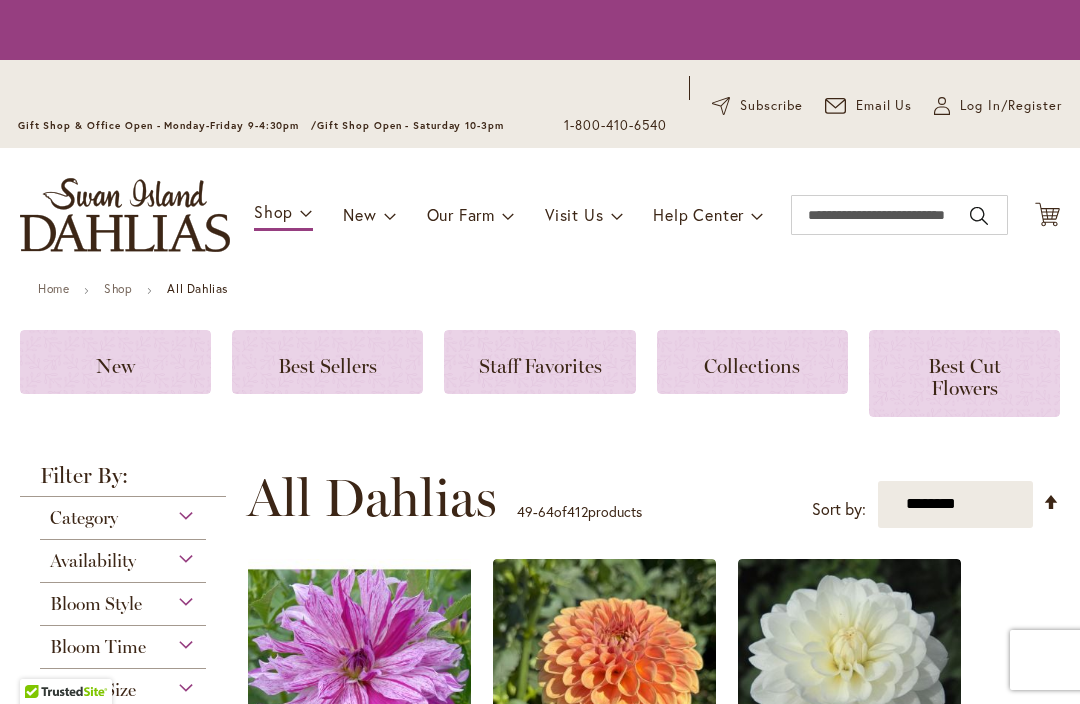 scroll, scrollTop: 0, scrollLeft: 0, axis: both 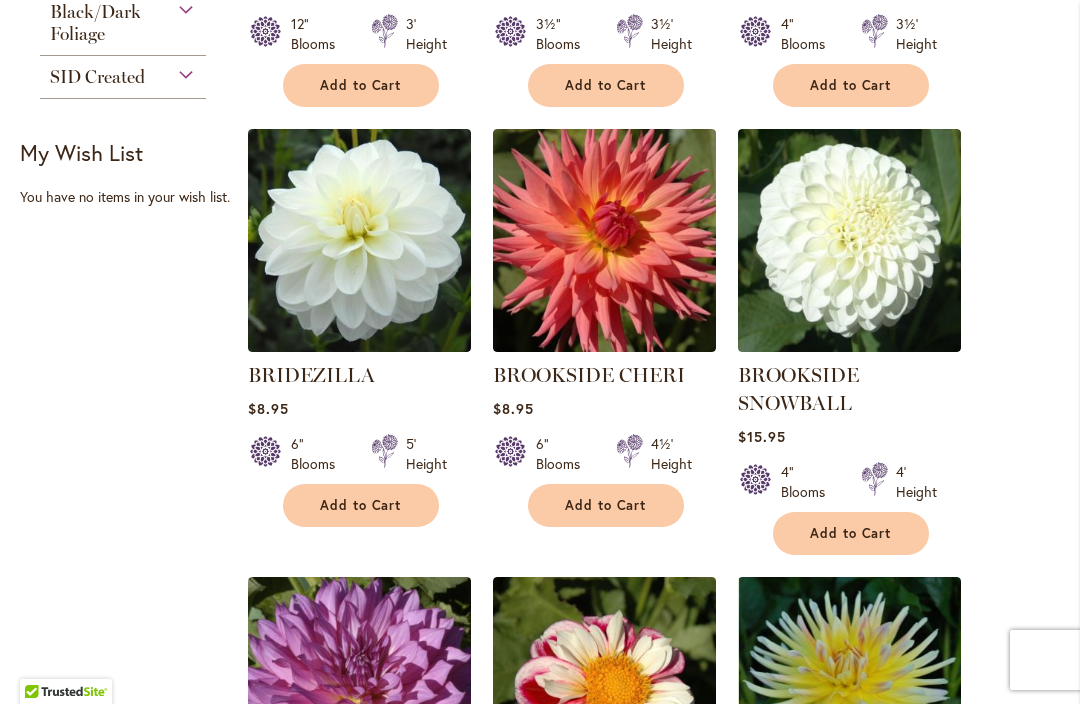 click on "Add to Cart" at bounding box center (606, 505) 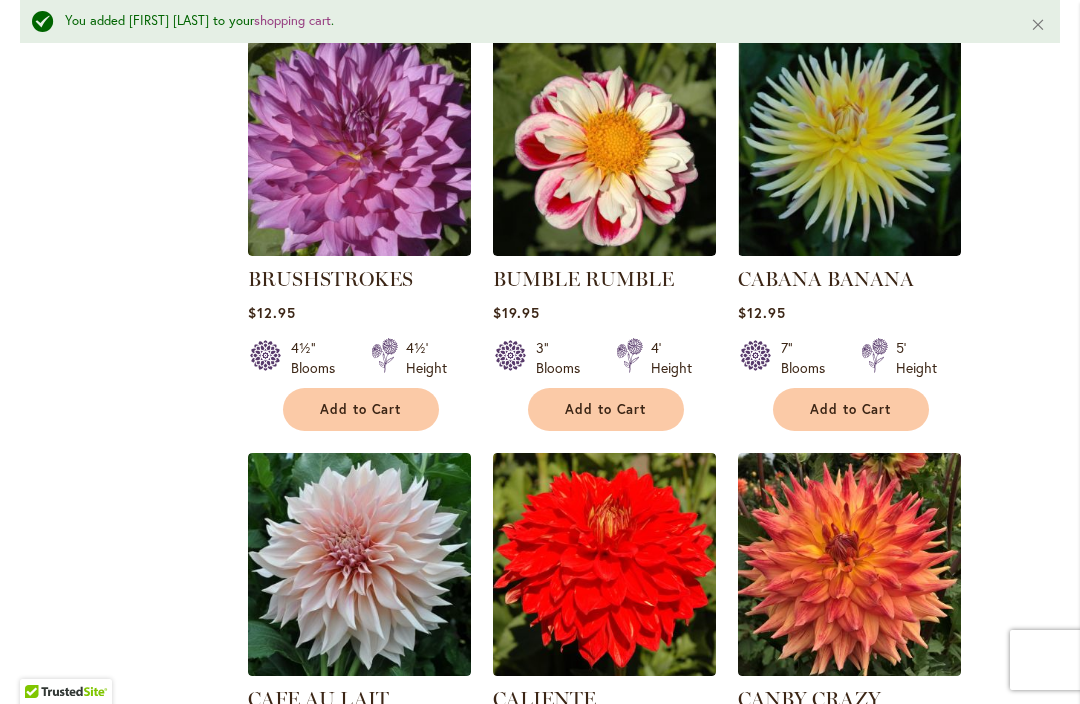 scroll, scrollTop: 1490, scrollLeft: 0, axis: vertical 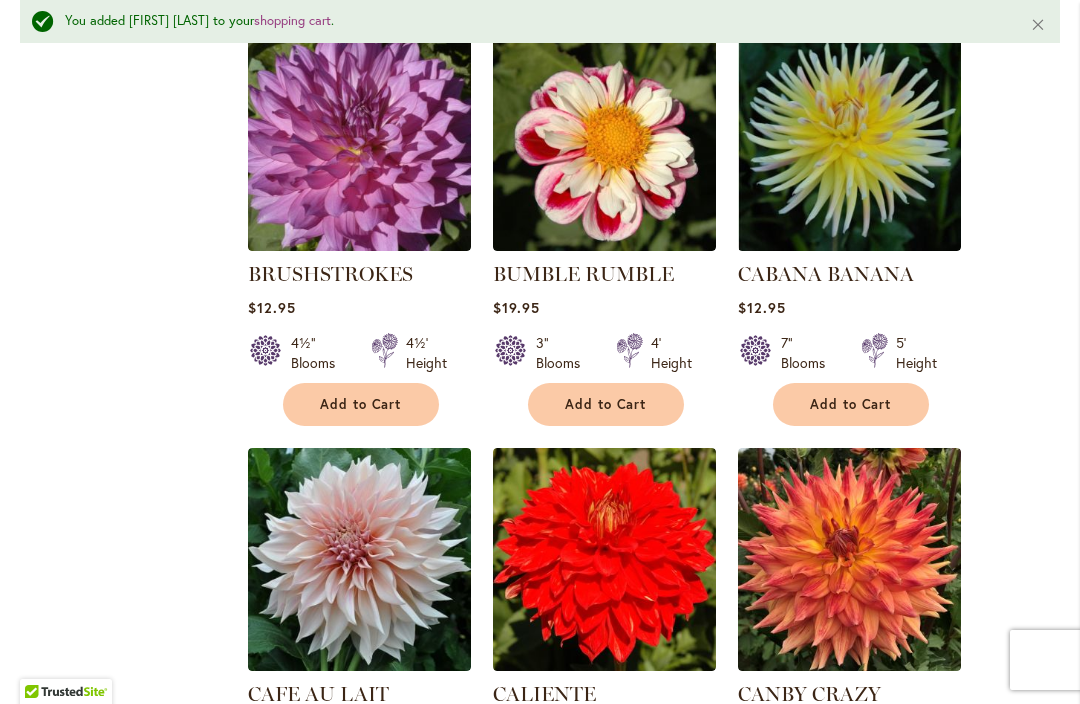 click on "Add to Cart" at bounding box center [606, 404] 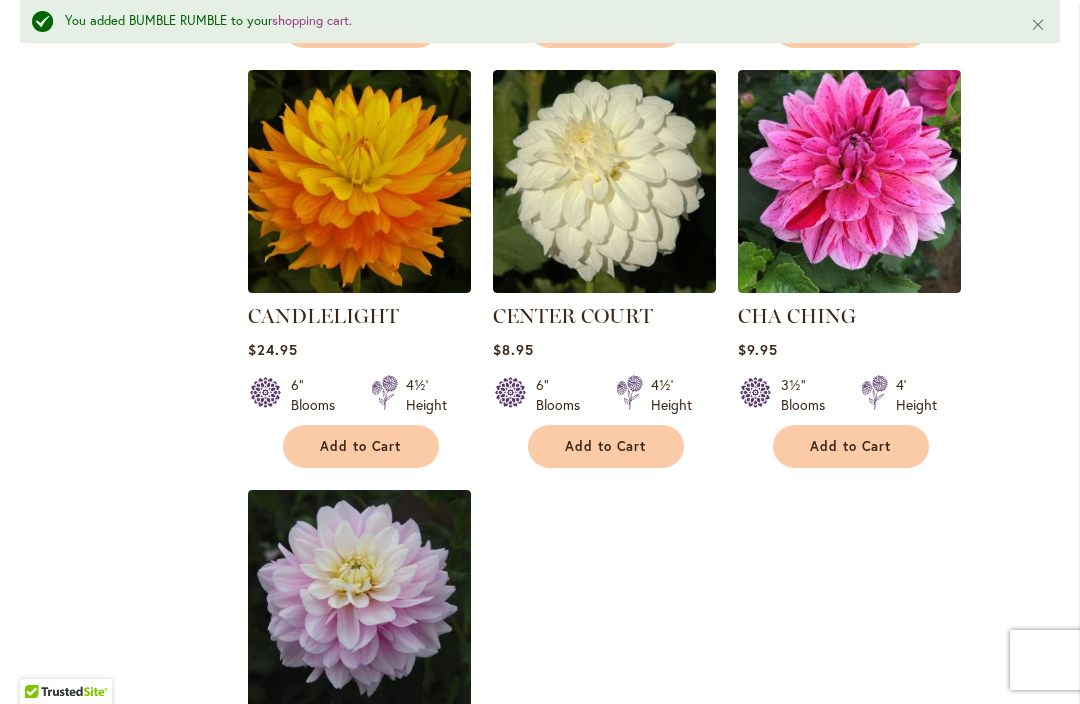 scroll, scrollTop: 2293, scrollLeft: 0, axis: vertical 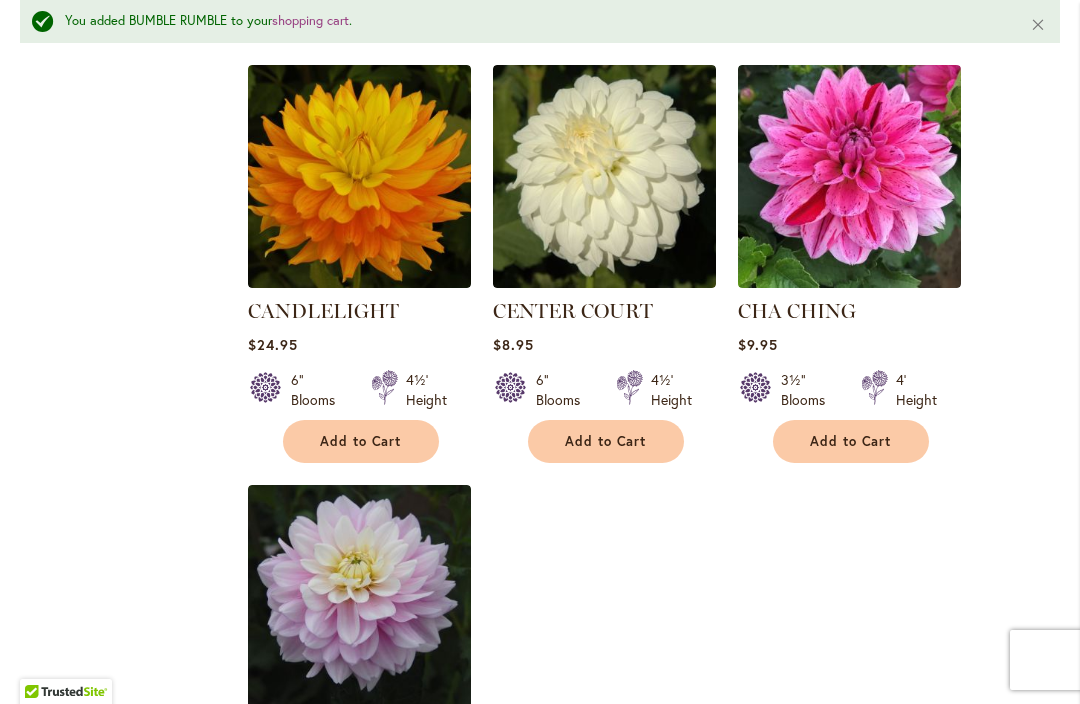 click on "Add to Cart" at bounding box center [851, 441] 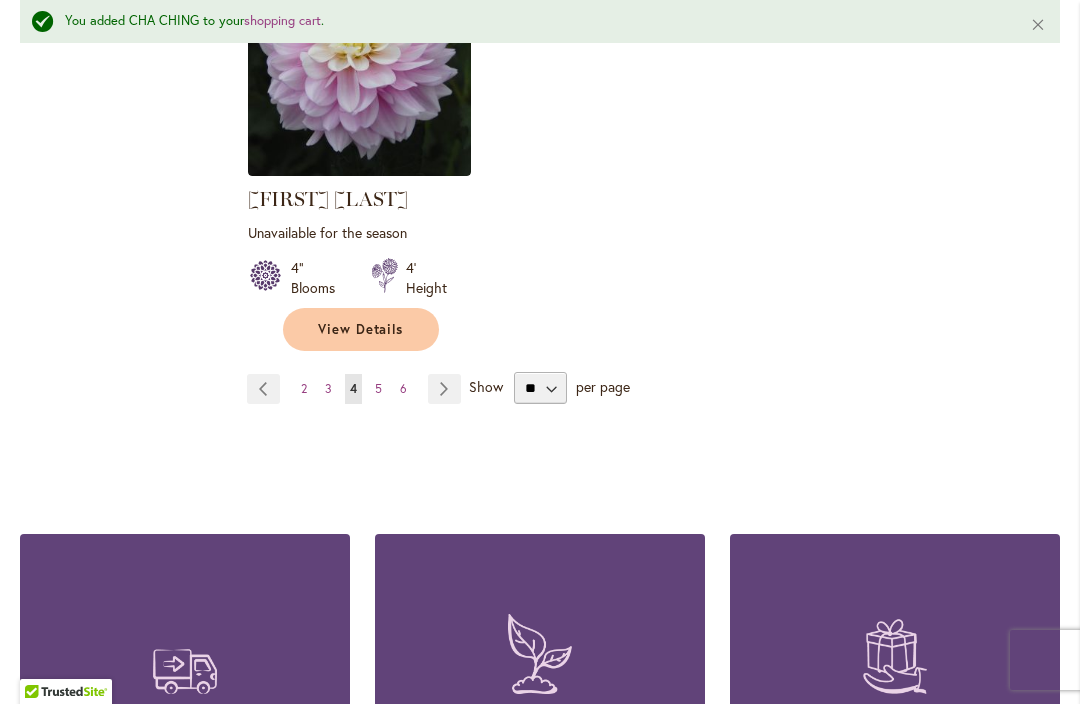 scroll, scrollTop: 2788, scrollLeft: 0, axis: vertical 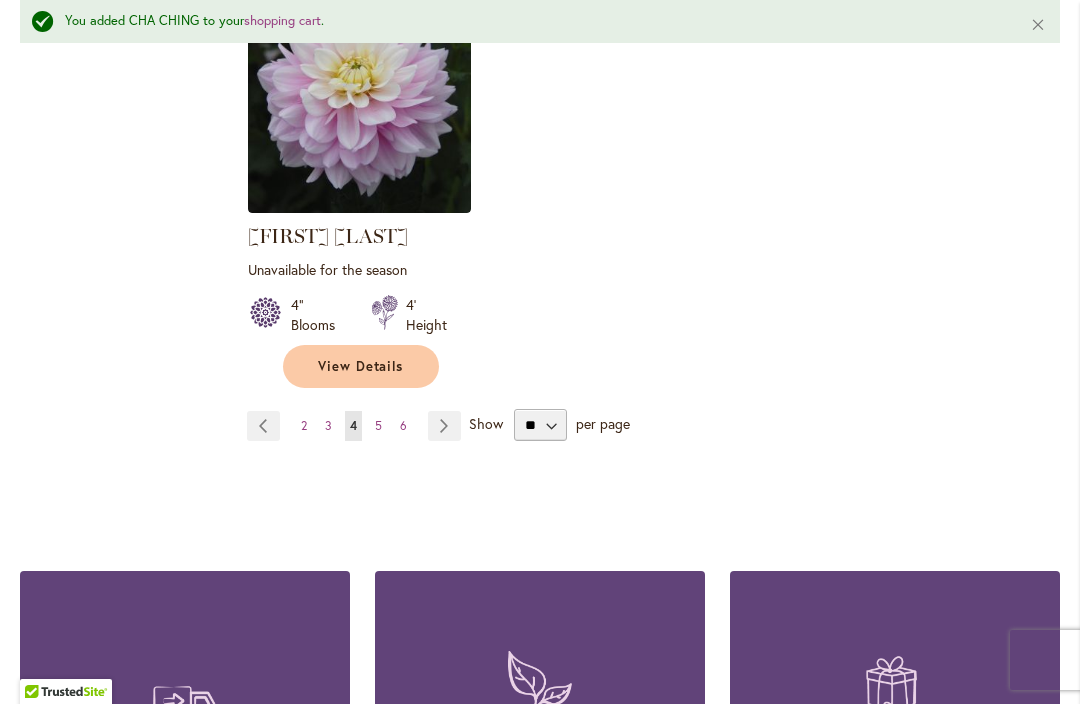 click on "Show" at bounding box center (486, 423) 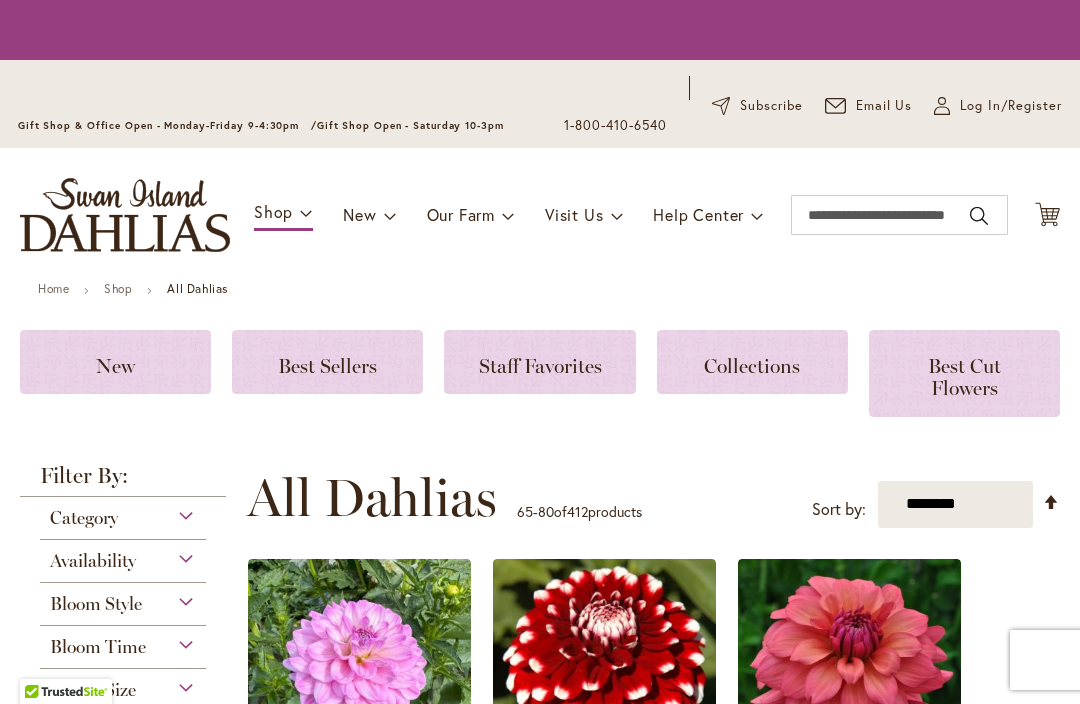 scroll, scrollTop: 0, scrollLeft: 0, axis: both 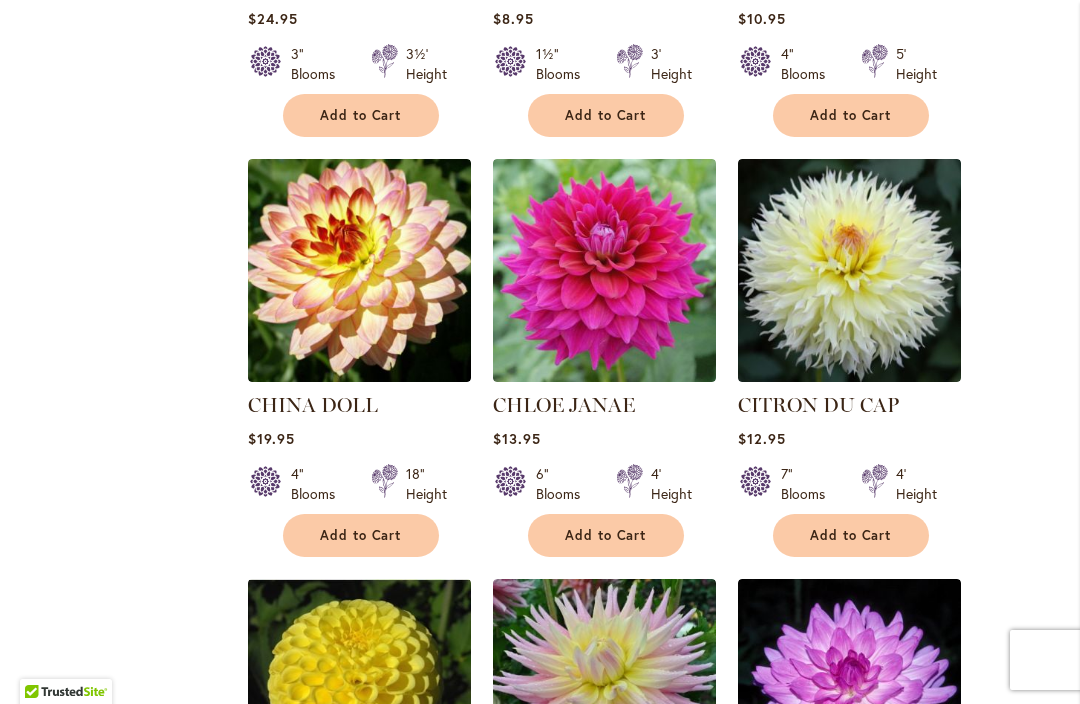 click on "Add to Cart" at bounding box center [606, 535] 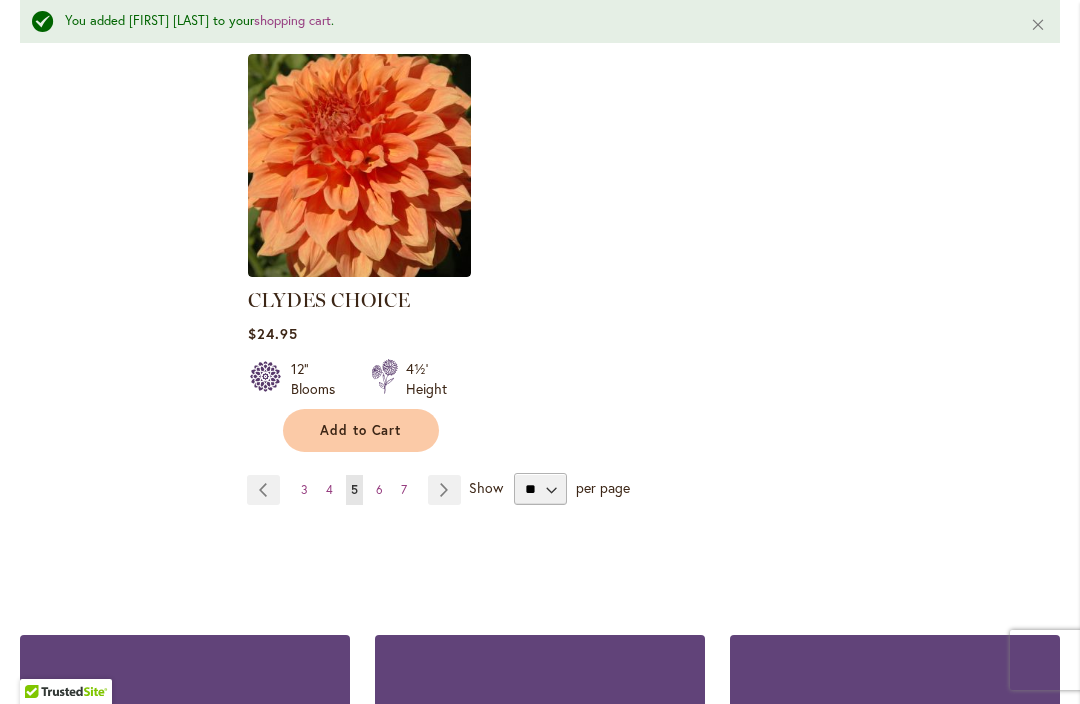 scroll, scrollTop: 2746, scrollLeft: 0, axis: vertical 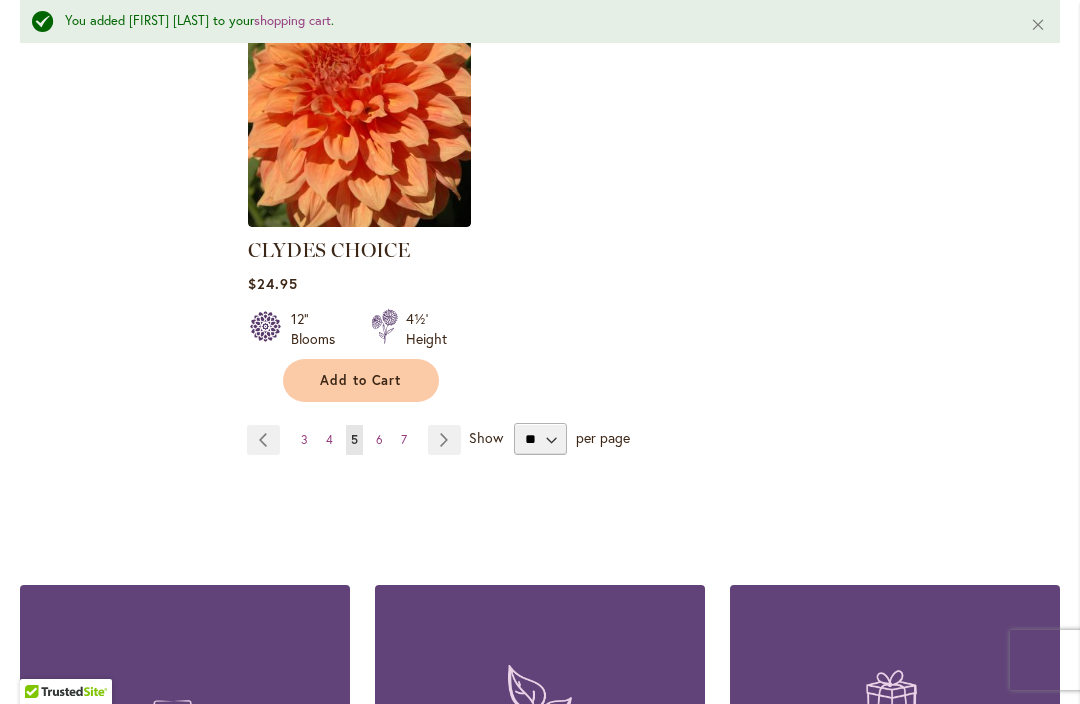 click on "Page
6" at bounding box center (379, 440) 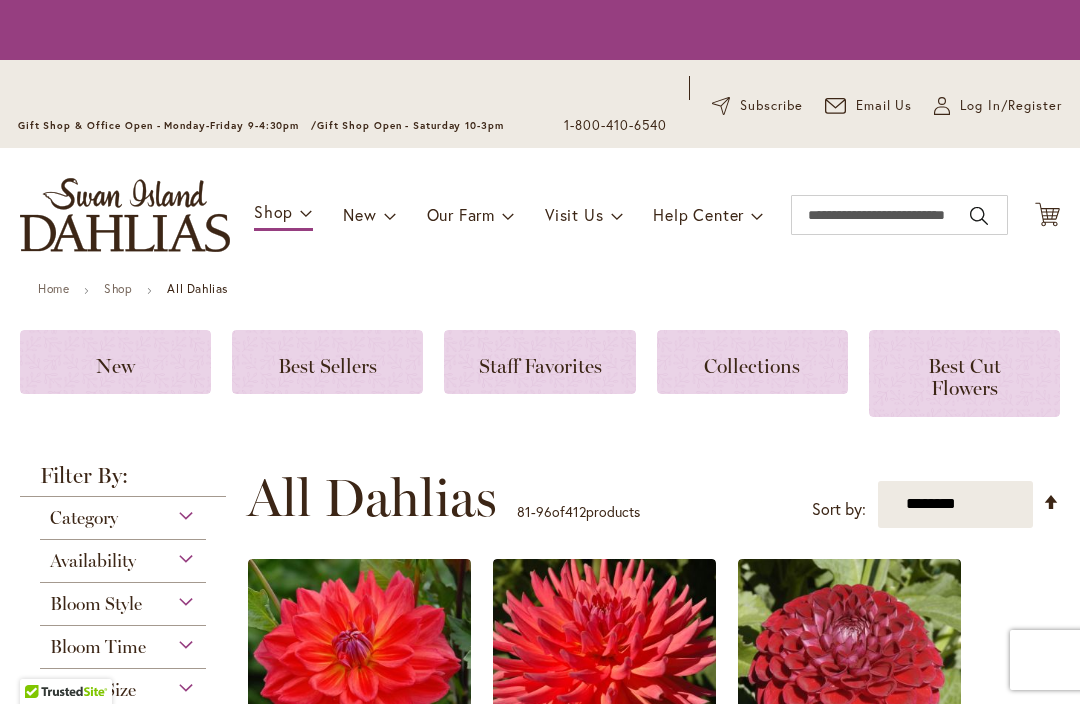 scroll, scrollTop: 0, scrollLeft: 0, axis: both 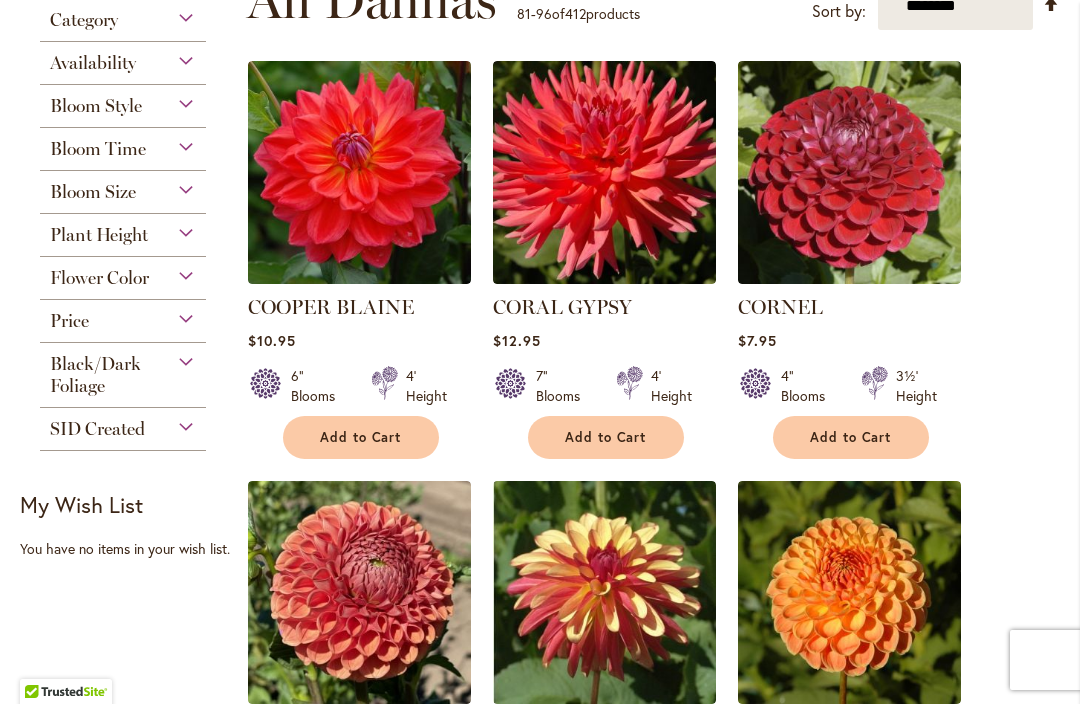 click on "Add to Cart" at bounding box center (606, 437) 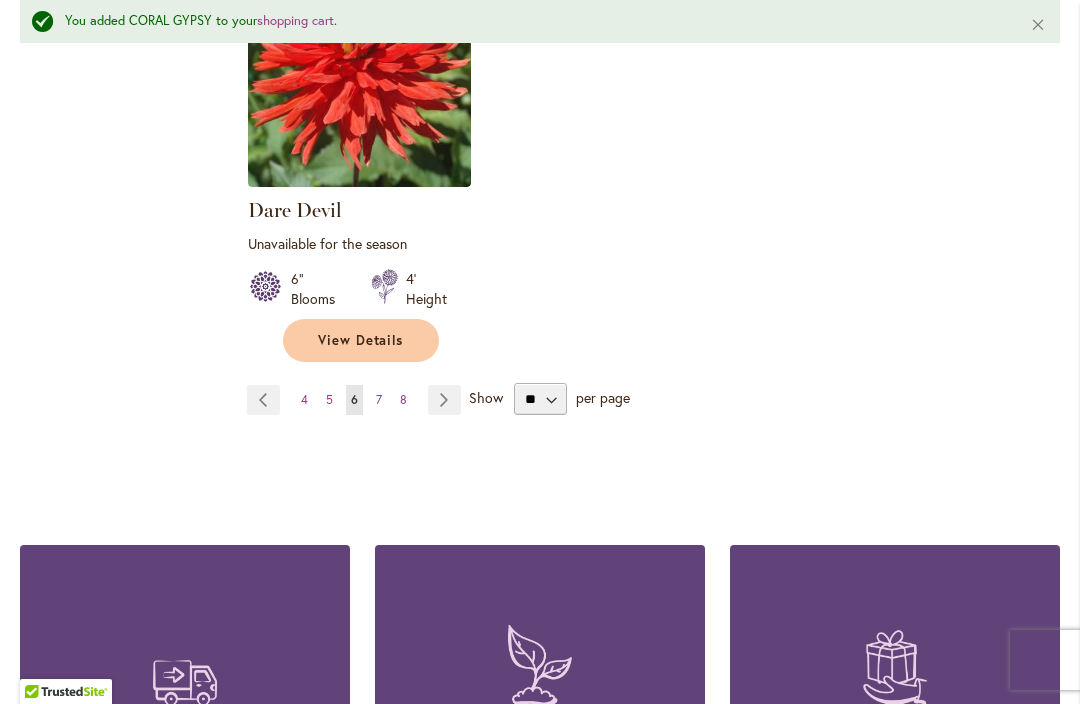 scroll, scrollTop: 2795, scrollLeft: 0, axis: vertical 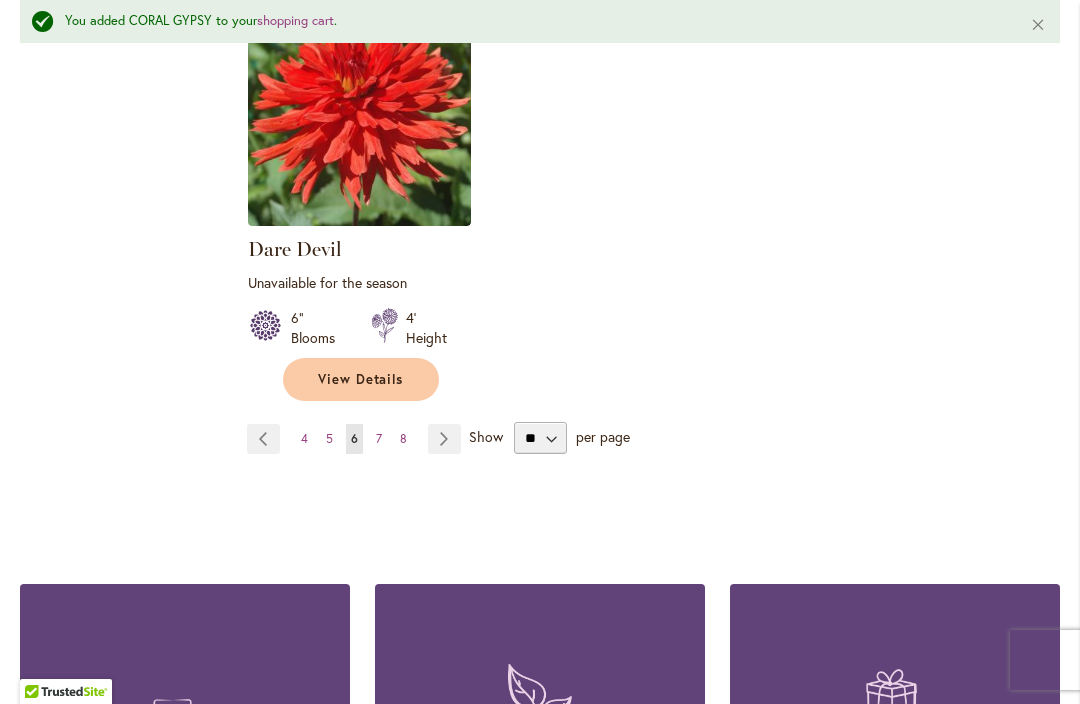 click on "Page
Next" at bounding box center (444, 439) 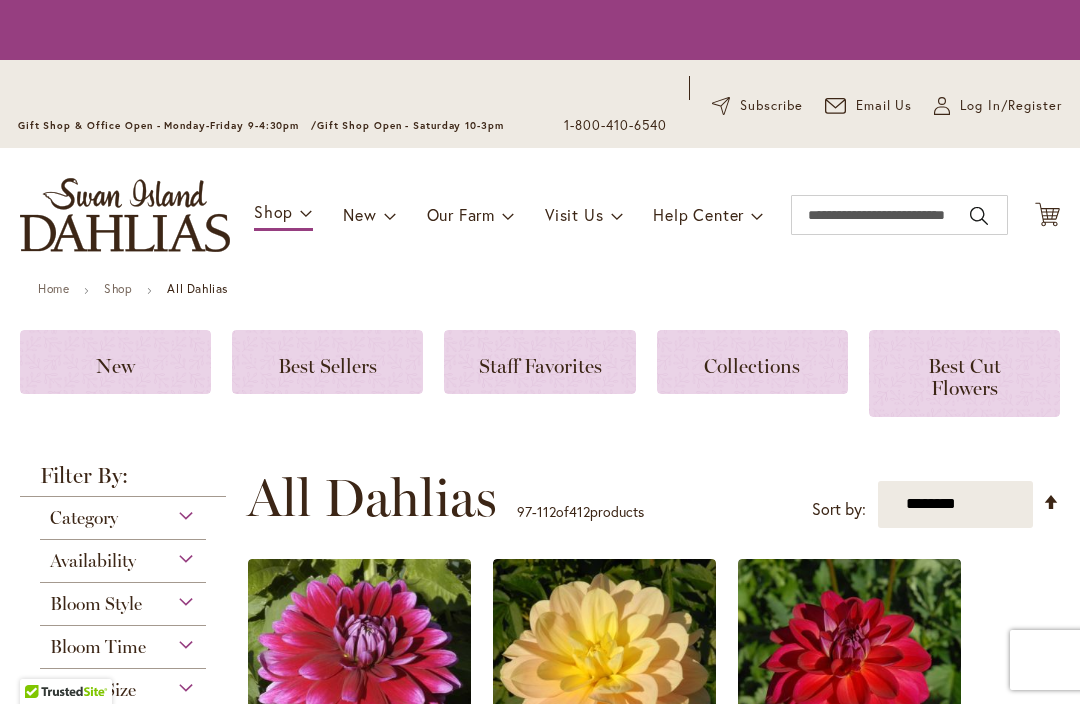 scroll, scrollTop: 0, scrollLeft: 0, axis: both 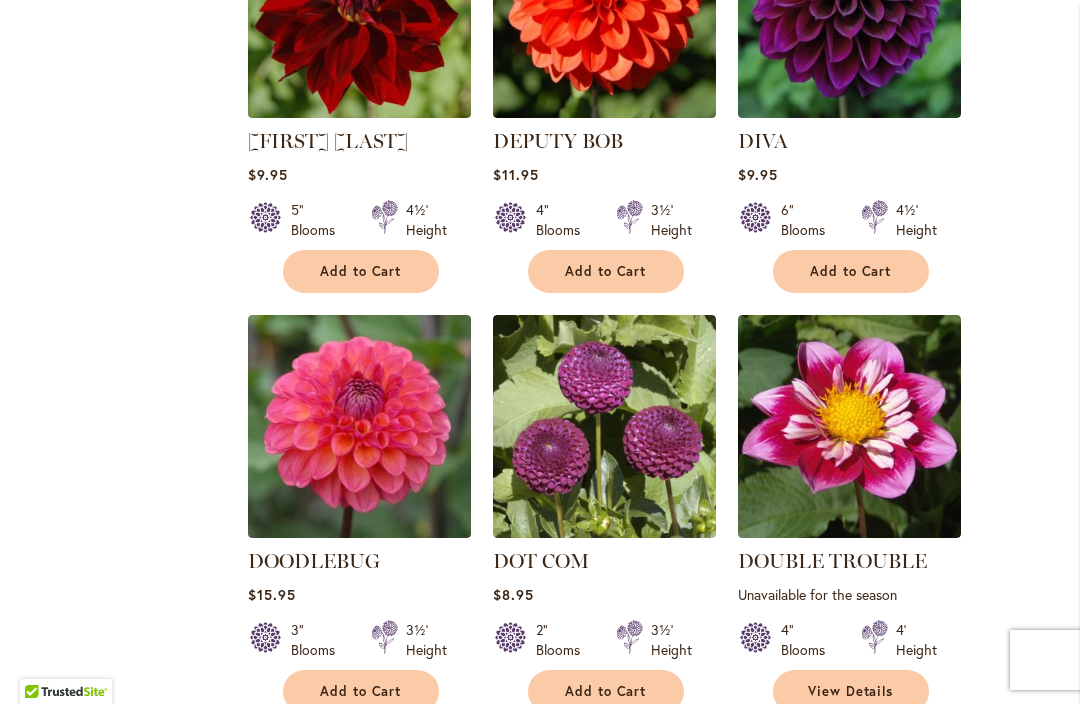 click on "Add to Cart" at bounding box center (851, 271) 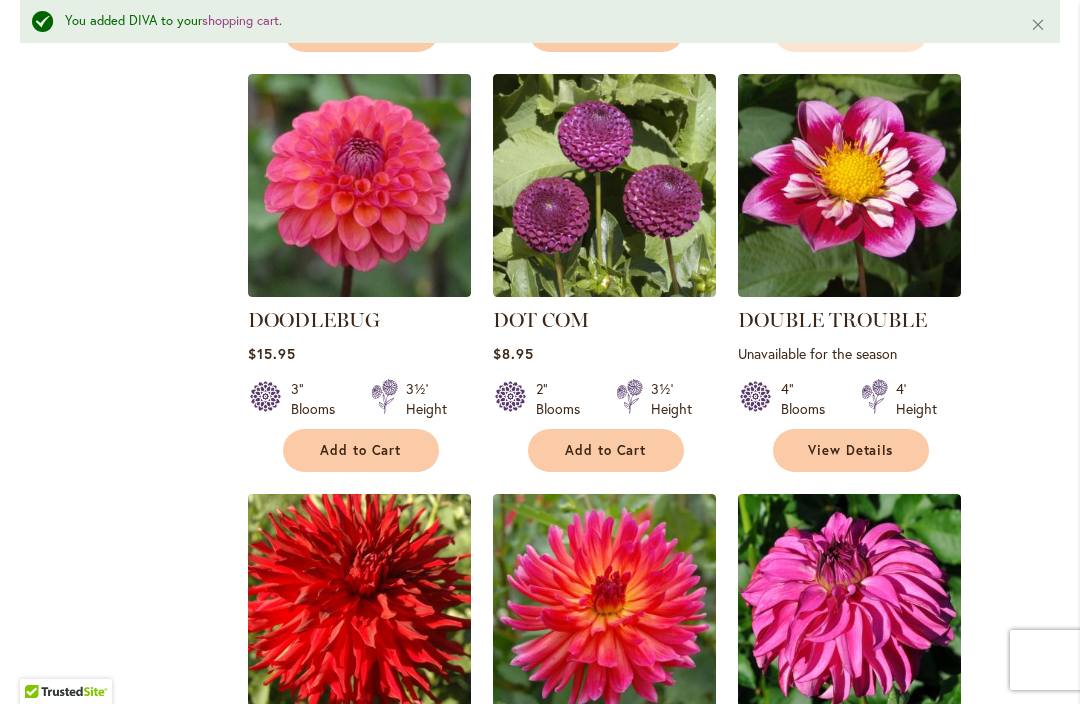 scroll, scrollTop: 1434, scrollLeft: 0, axis: vertical 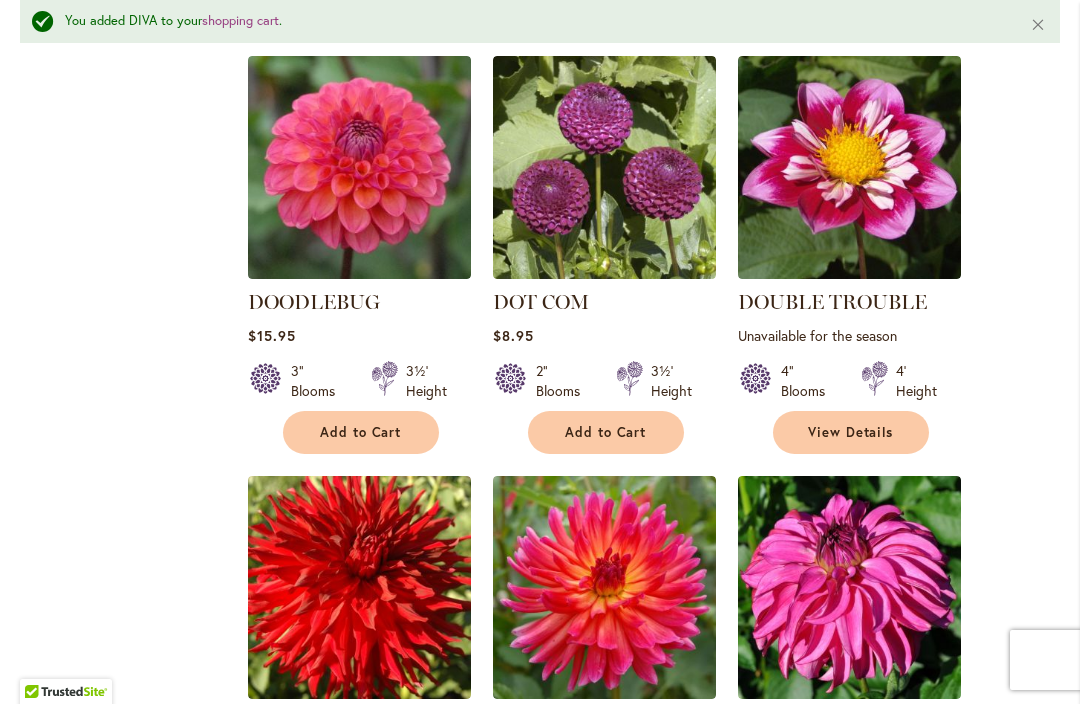click on "Add to Cart" at bounding box center [361, 432] 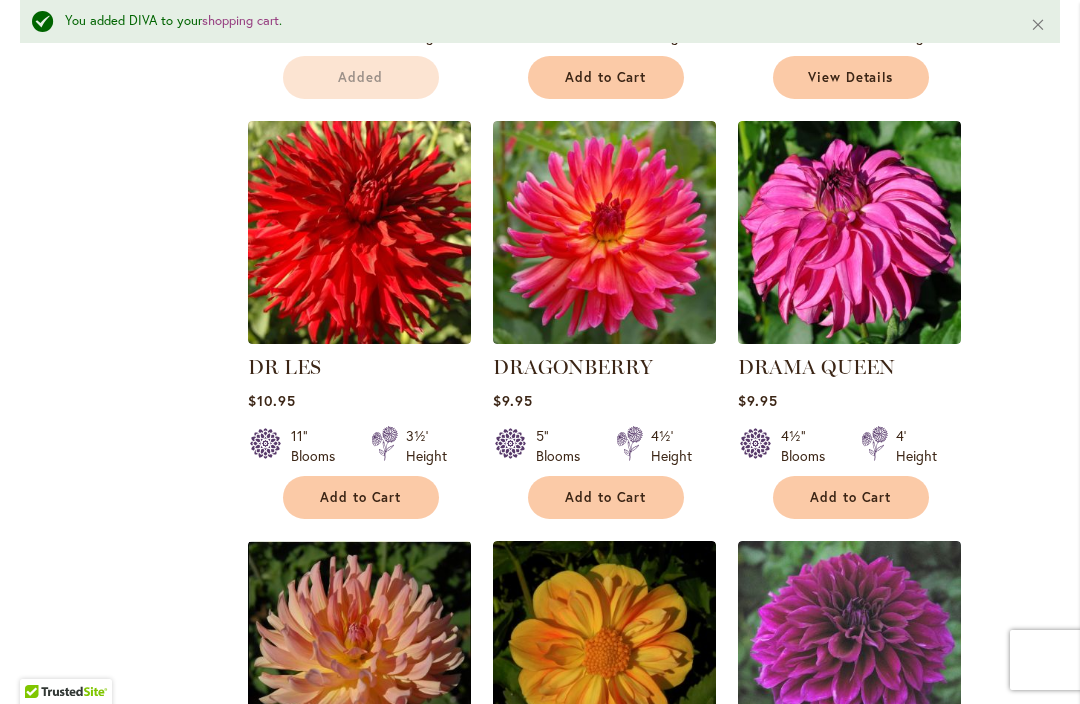 scroll, scrollTop: 1813, scrollLeft: 0, axis: vertical 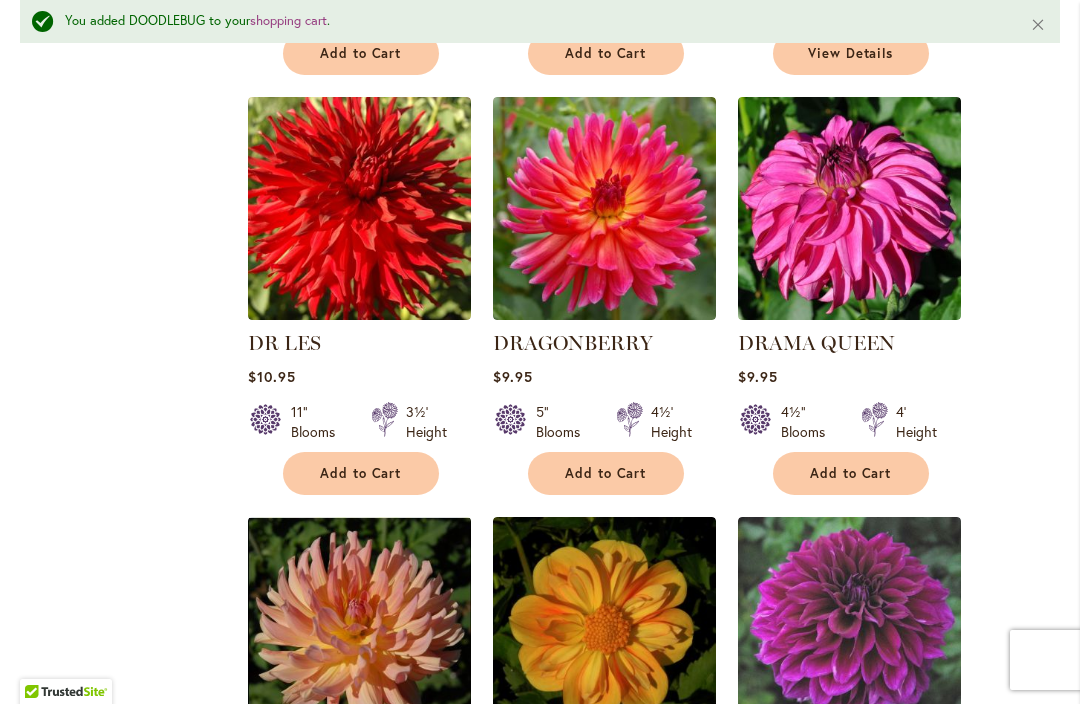 click on "Add to Cart" at bounding box center [606, 473] 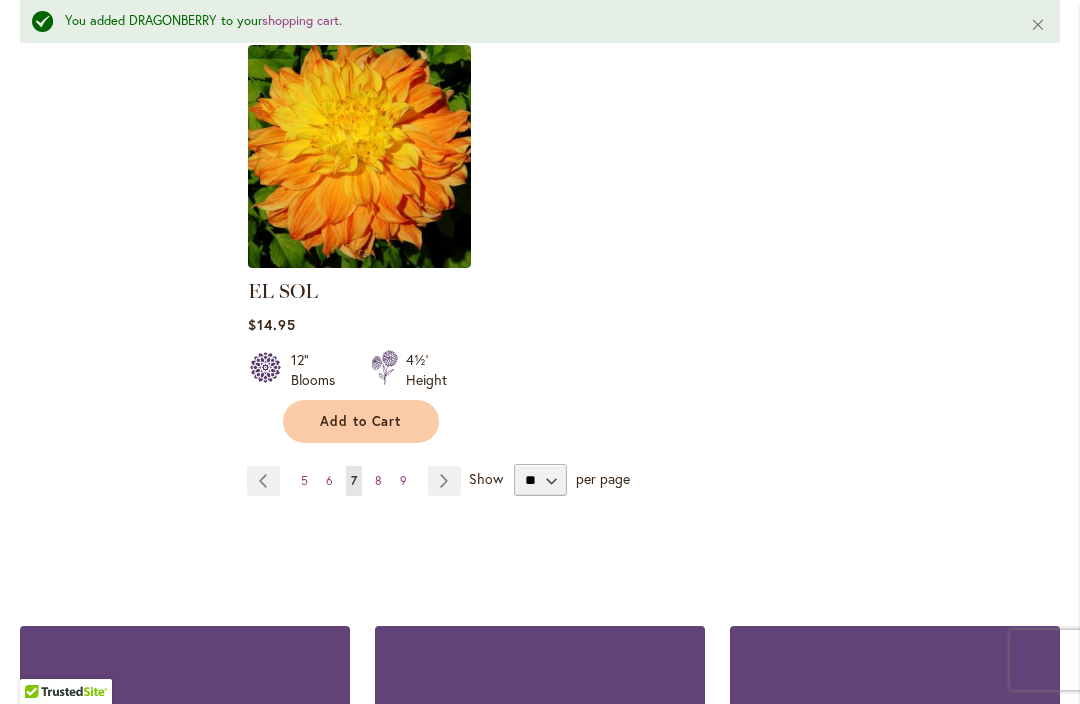 scroll, scrollTop: 2703, scrollLeft: 0, axis: vertical 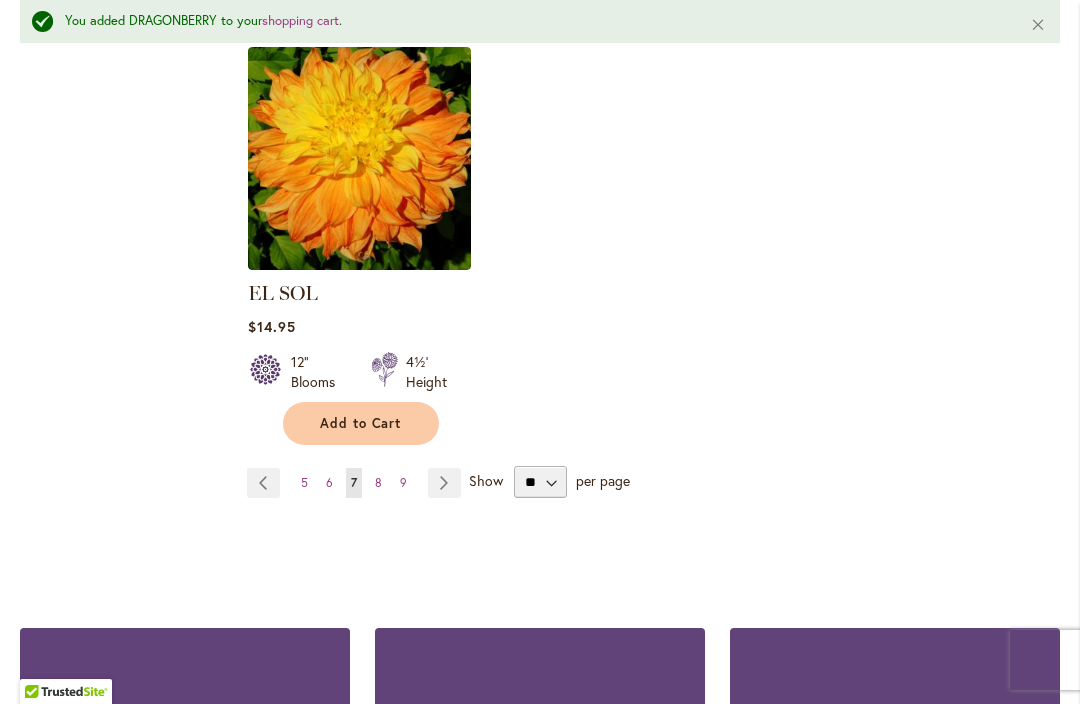 click on "Add to Cart" at bounding box center [361, 423] 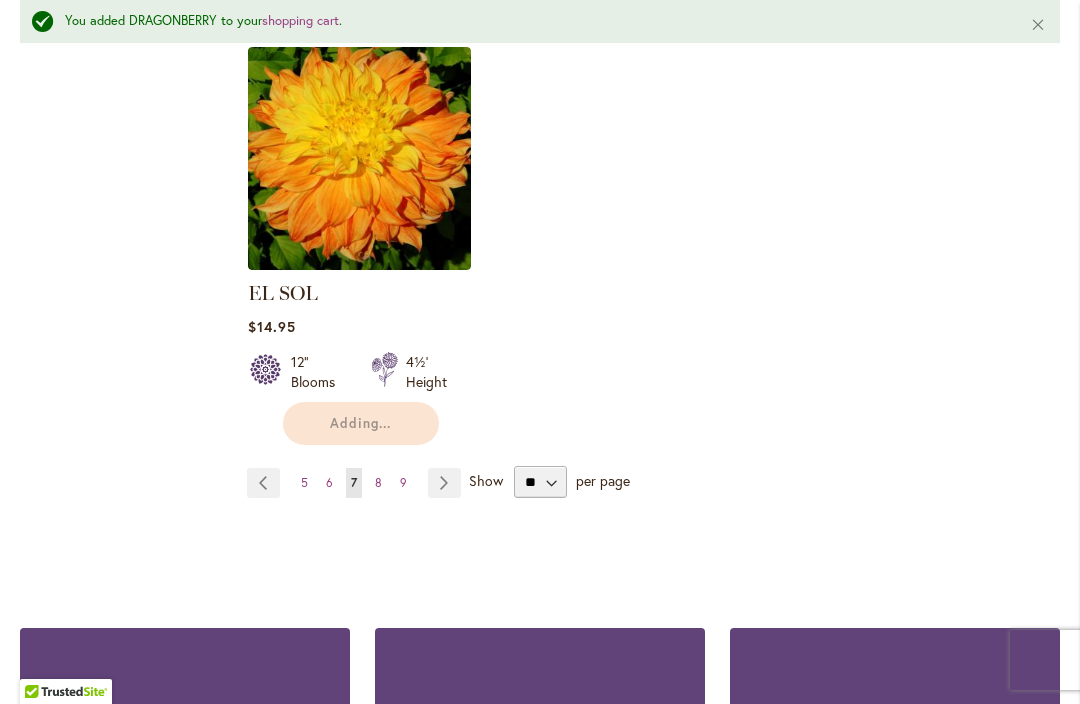 click on "Page
Next" at bounding box center [444, 483] 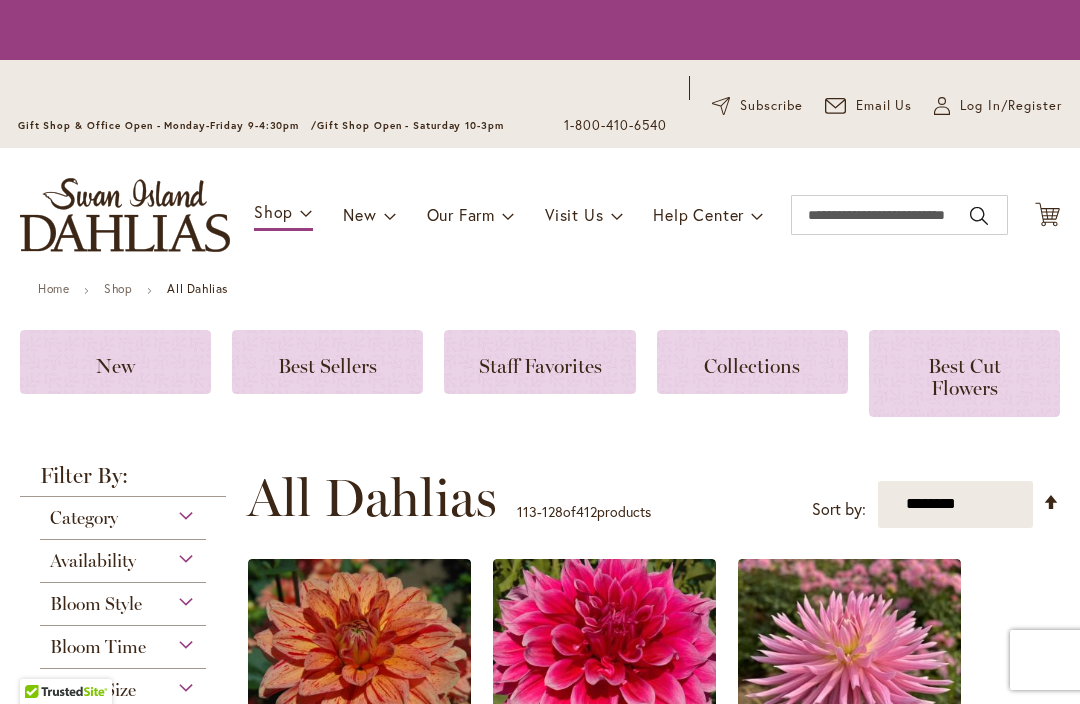 scroll, scrollTop: 0, scrollLeft: 0, axis: both 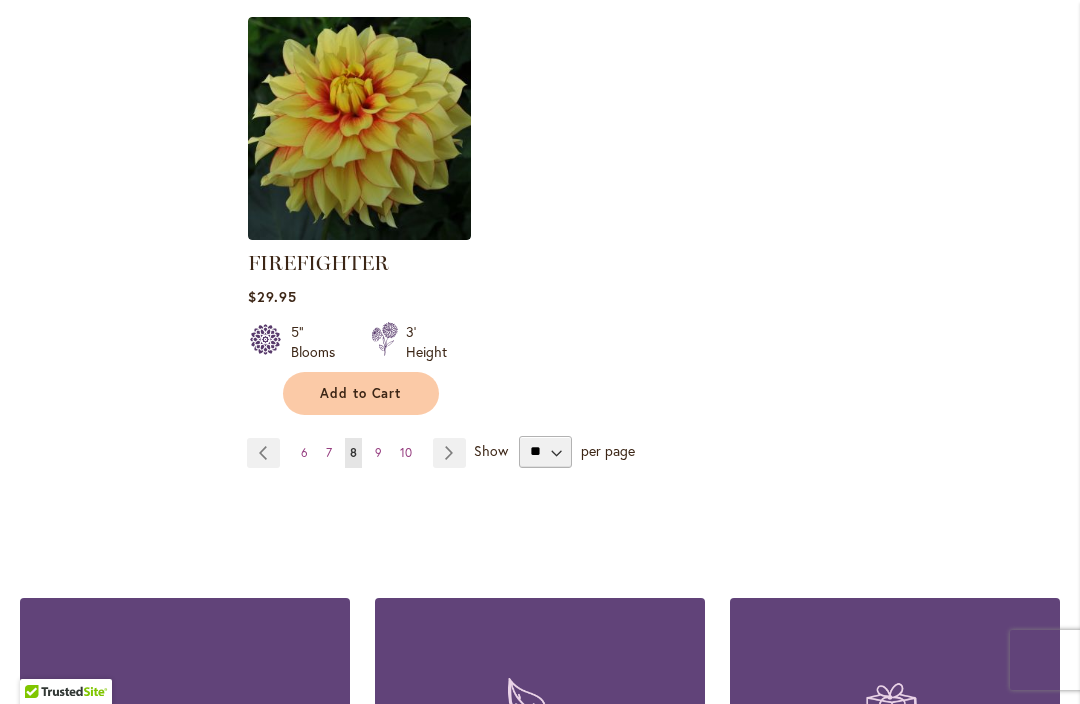 click on "**********" at bounding box center (653, -901) 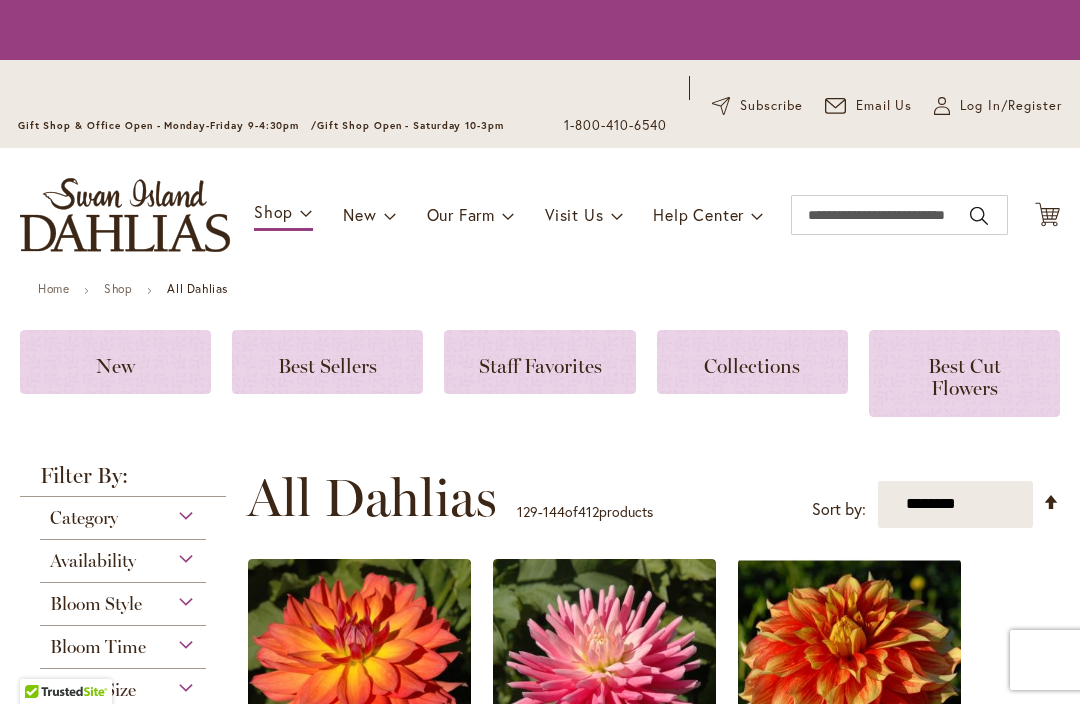 scroll, scrollTop: 0, scrollLeft: 0, axis: both 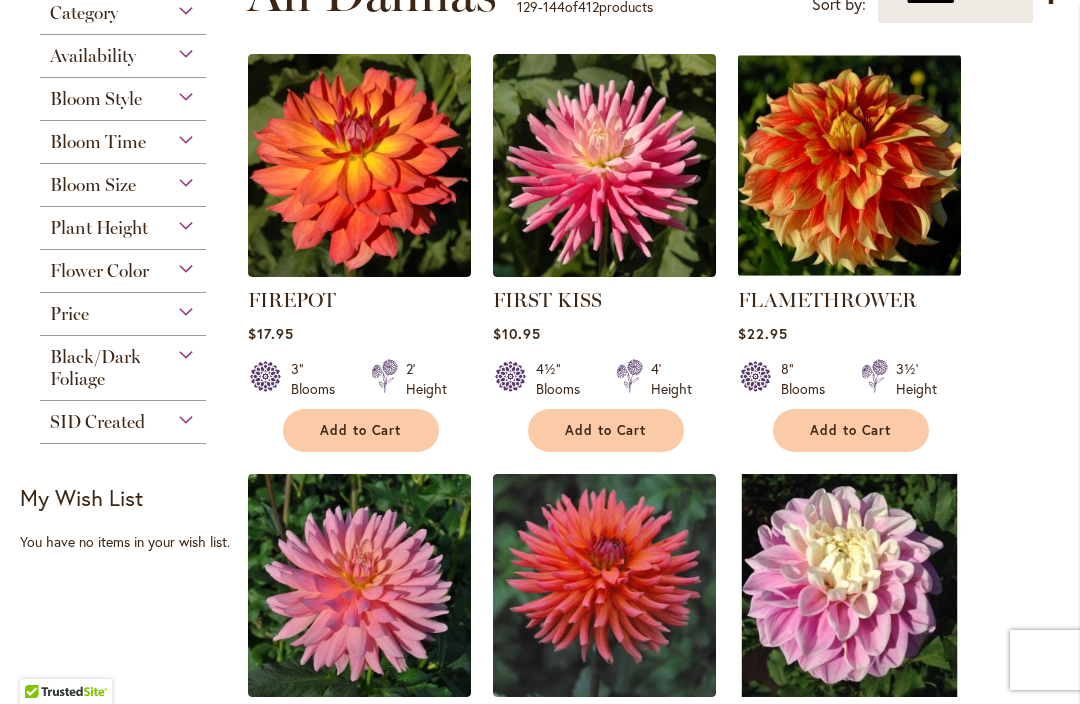 click on "Add to Cart" at bounding box center (606, 430) 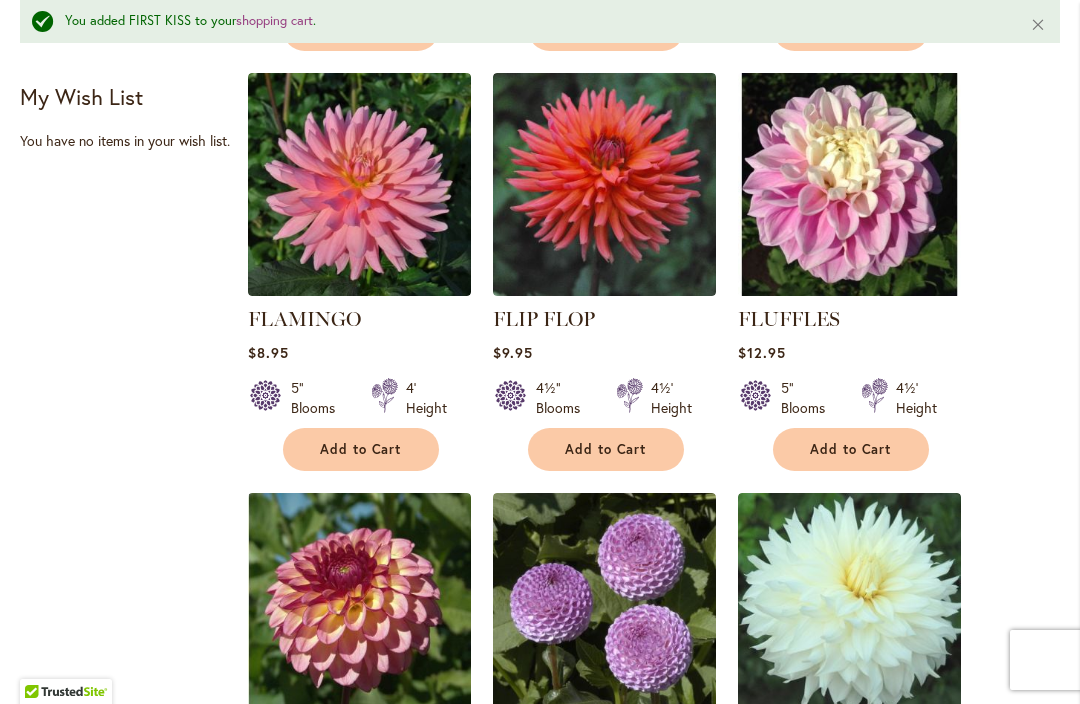 scroll, scrollTop: 999, scrollLeft: 0, axis: vertical 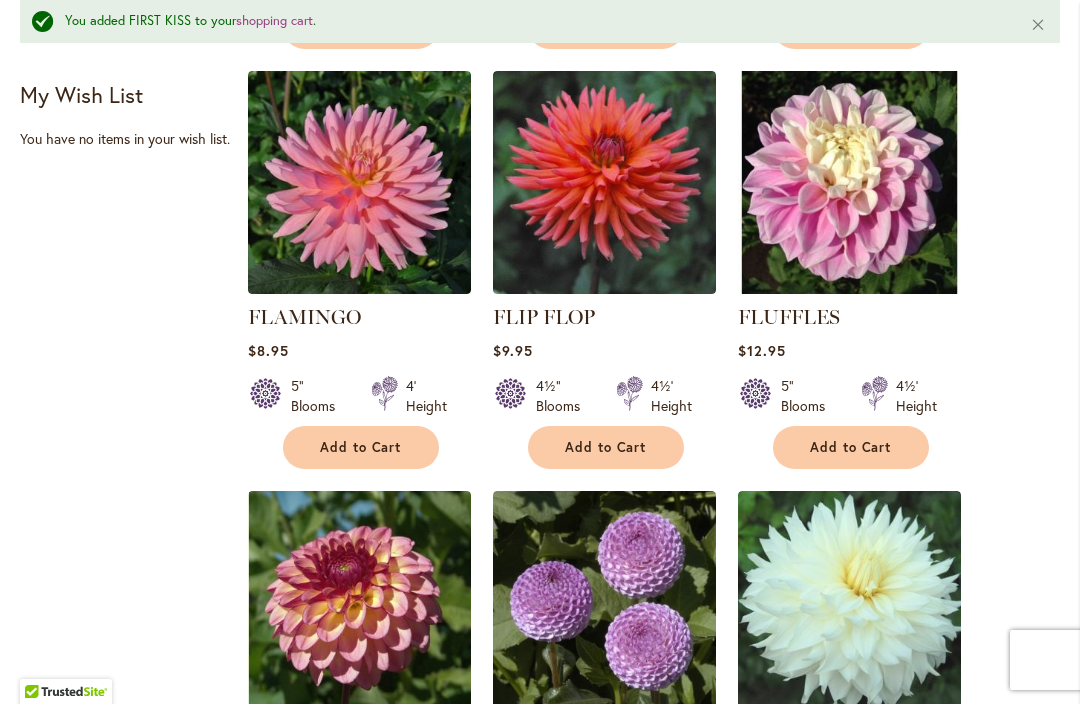 click on "Add to Cart" at bounding box center [606, 447] 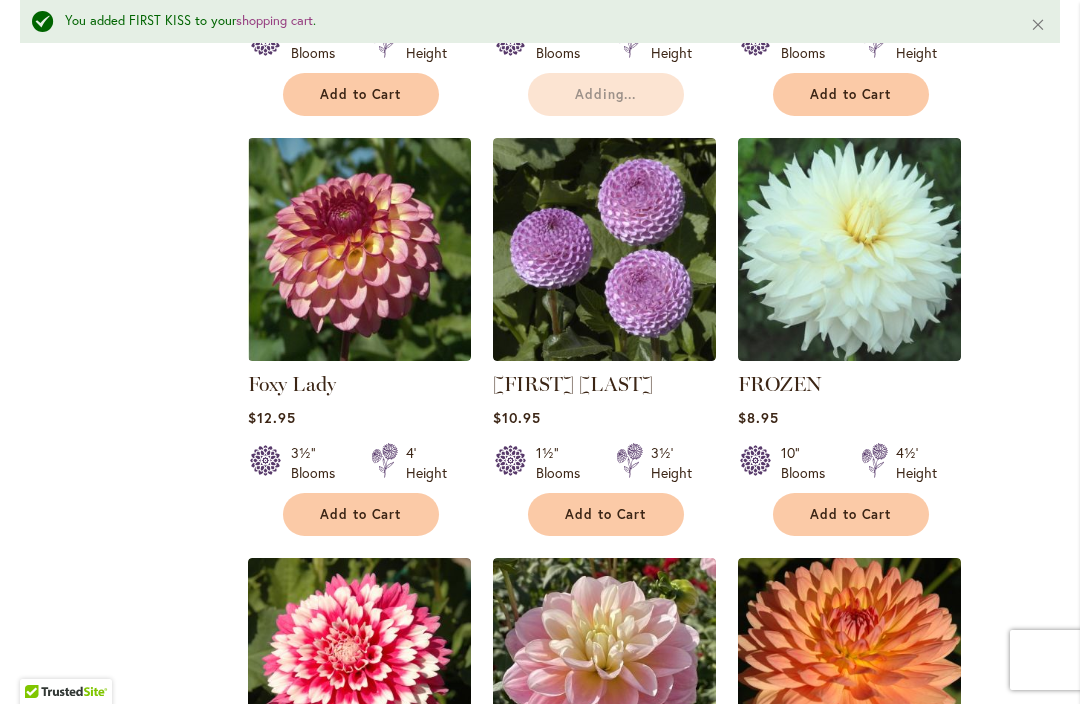 scroll, scrollTop: 1353, scrollLeft: 0, axis: vertical 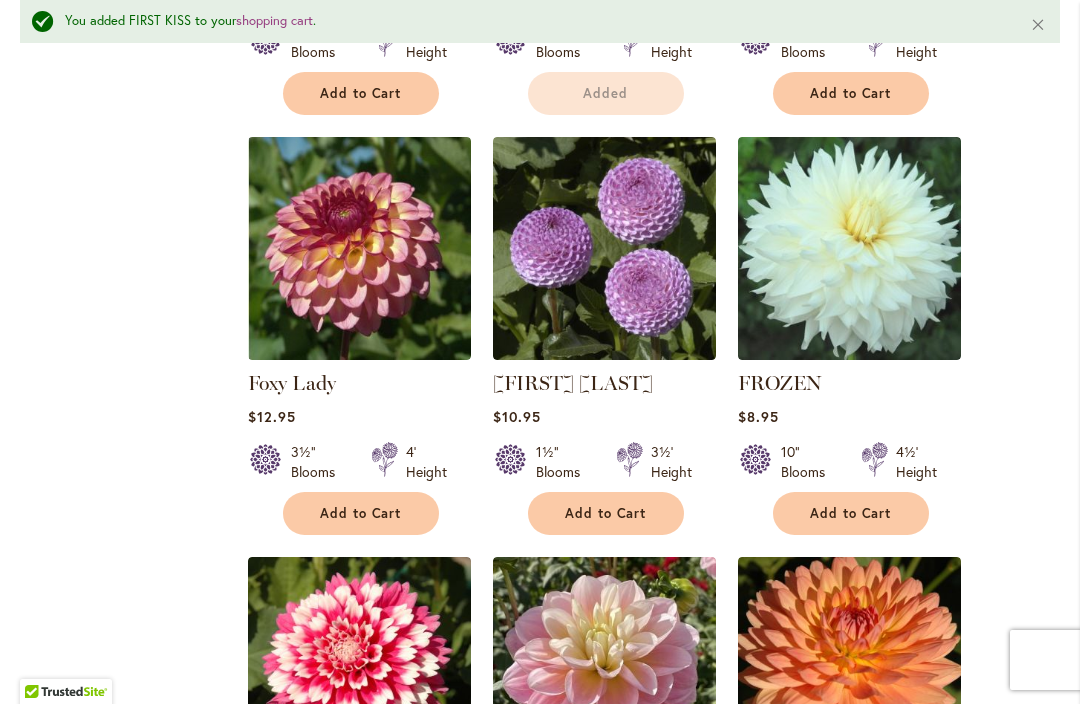 click on "Add to Cart" at bounding box center [606, 513] 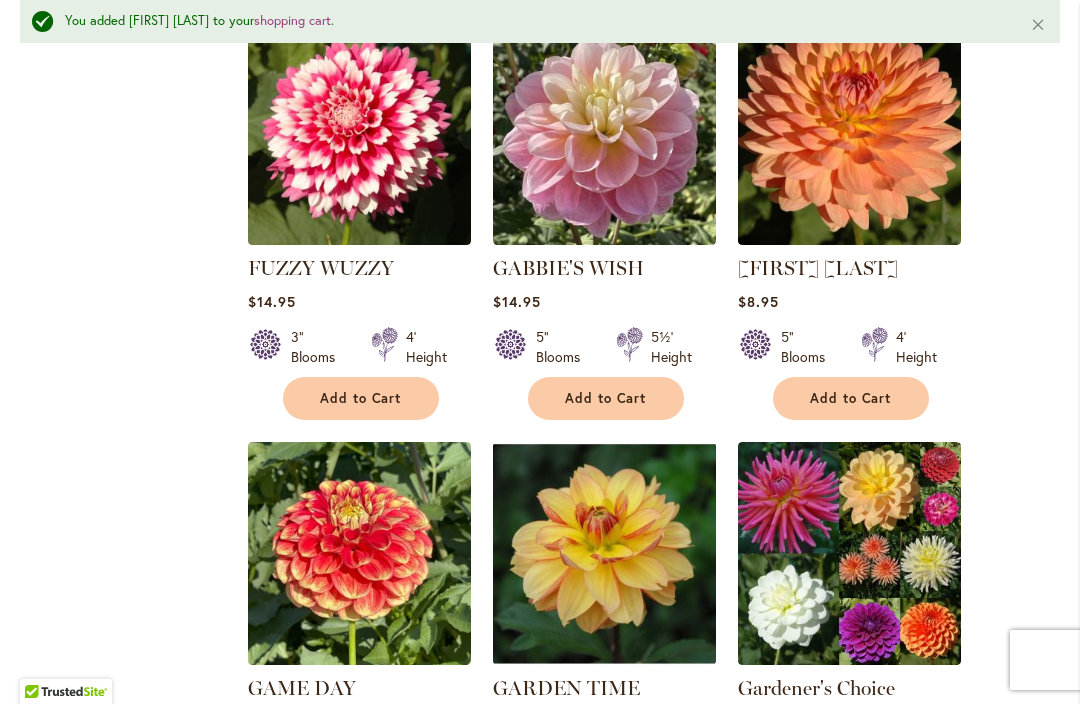 scroll, scrollTop: 1898, scrollLeft: 0, axis: vertical 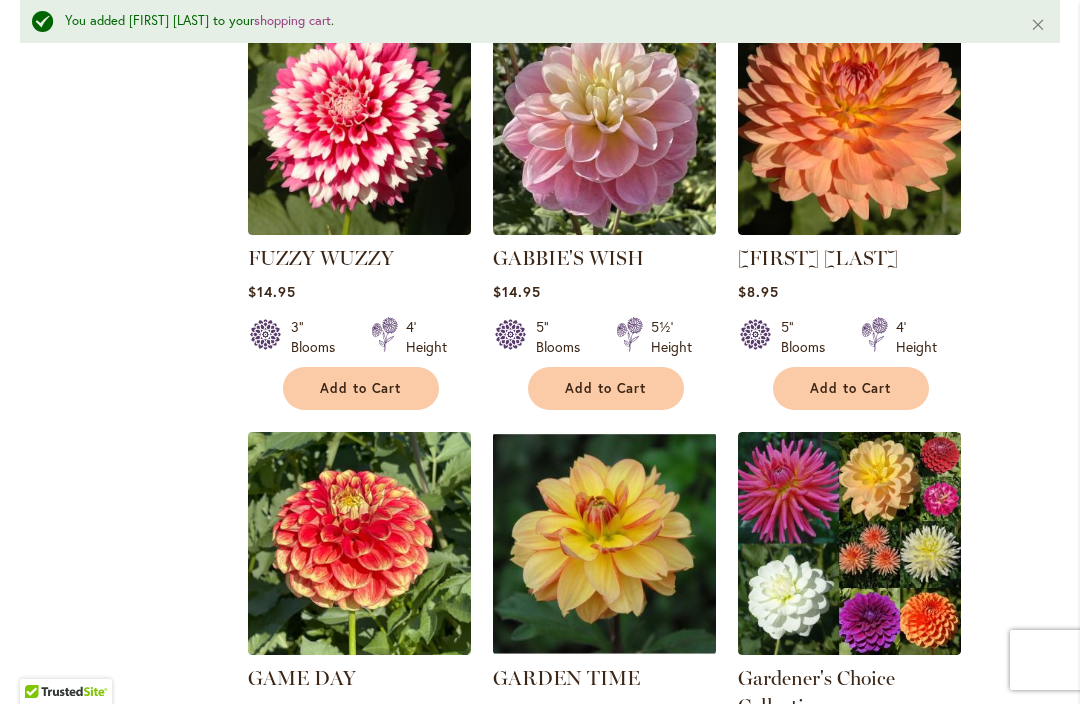 click on "FUZZY WUZZY
Rating:
86%
11                  Reviews
$14.95
3" Blooms
4' Height Add to Cart" at bounding box center [359, 322] 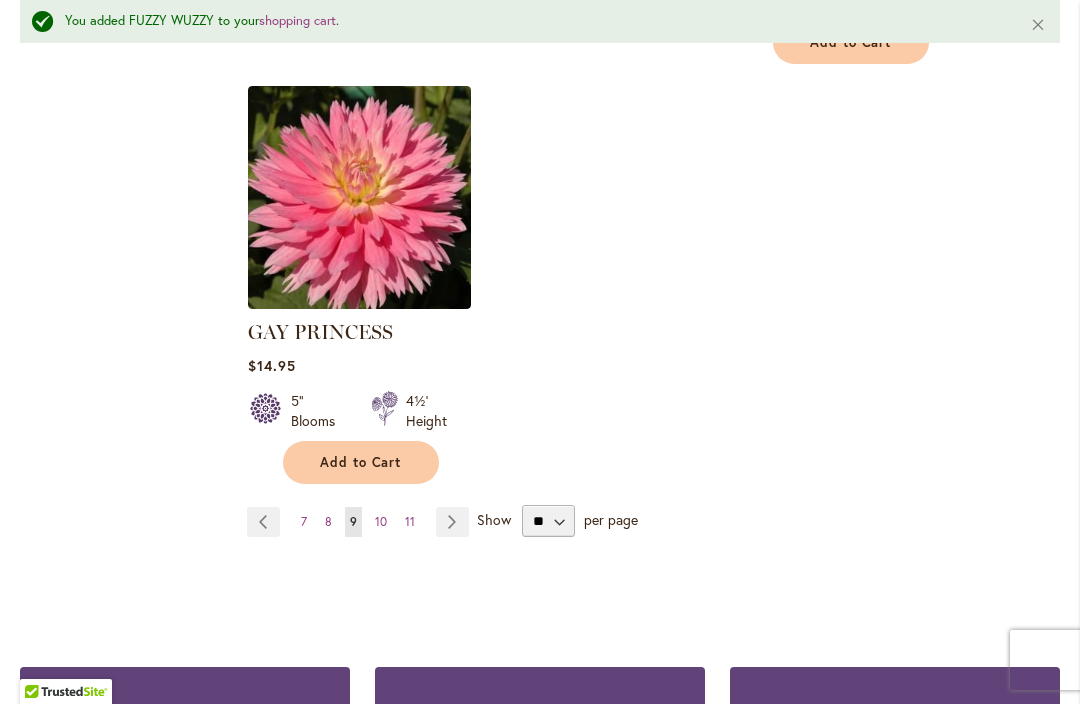 scroll, scrollTop: 2719, scrollLeft: 0, axis: vertical 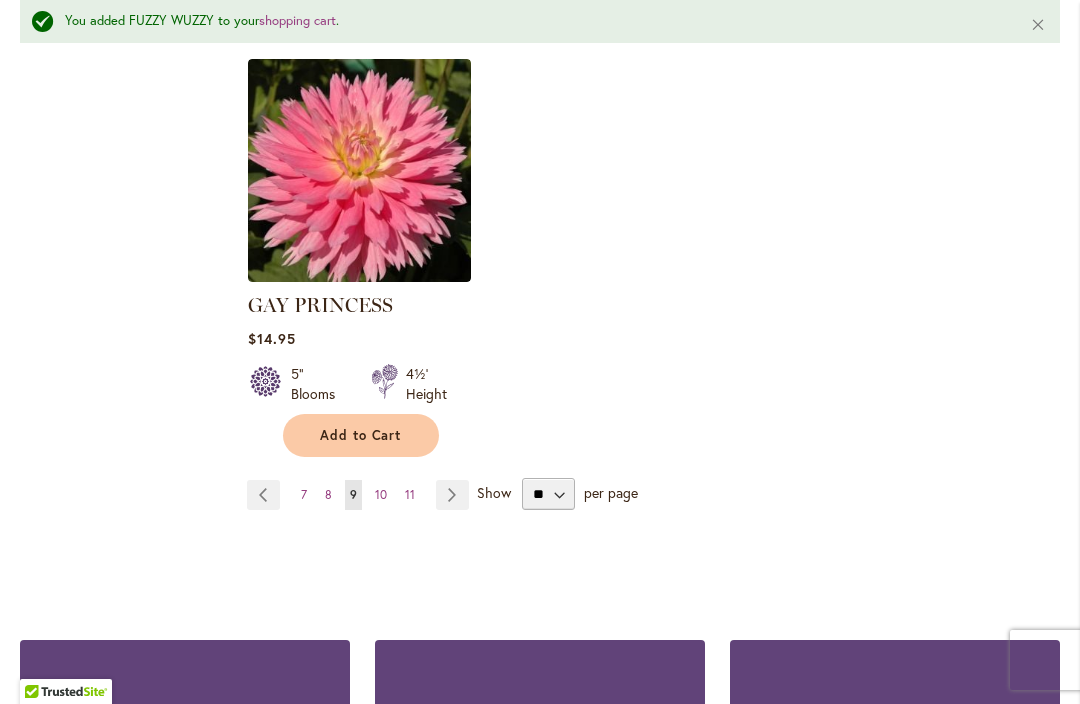 click on "Add to Cart" at bounding box center (361, 435) 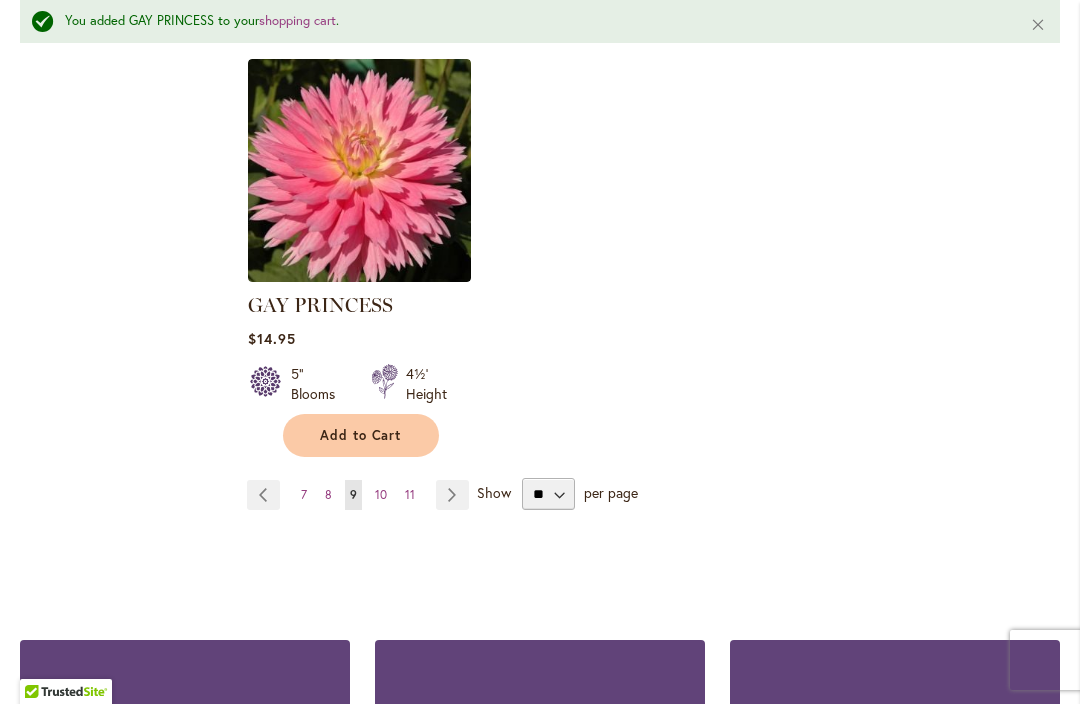 click on "Page
10" at bounding box center [381, 495] 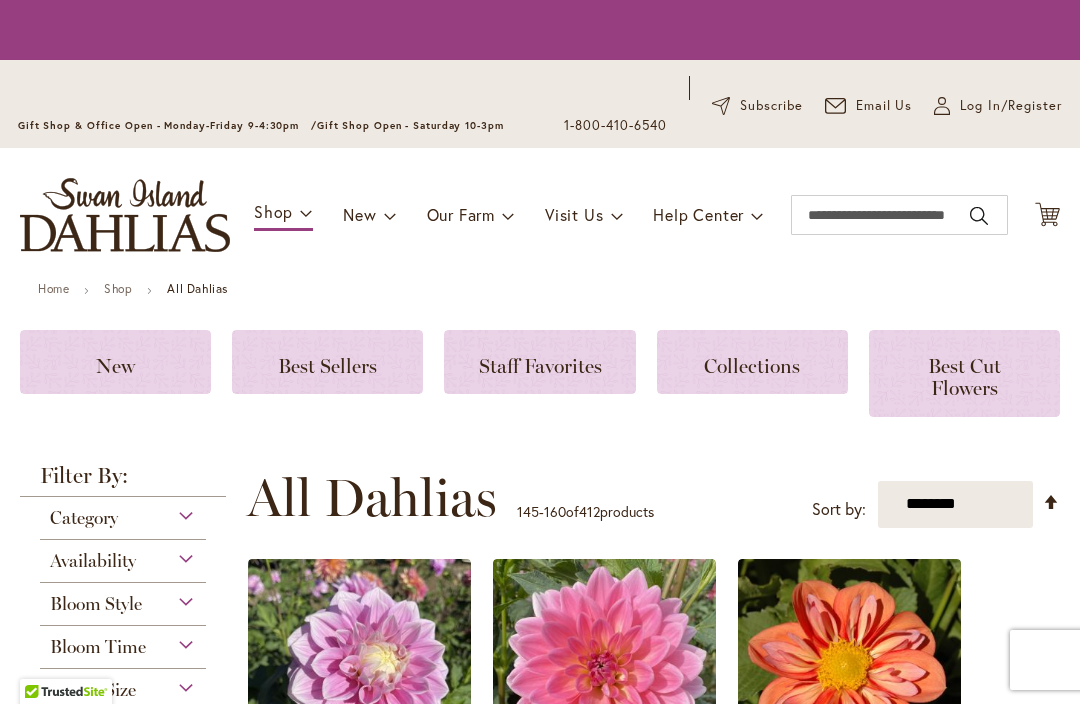 scroll, scrollTop: 0, scrollLeft: 0, axis: both 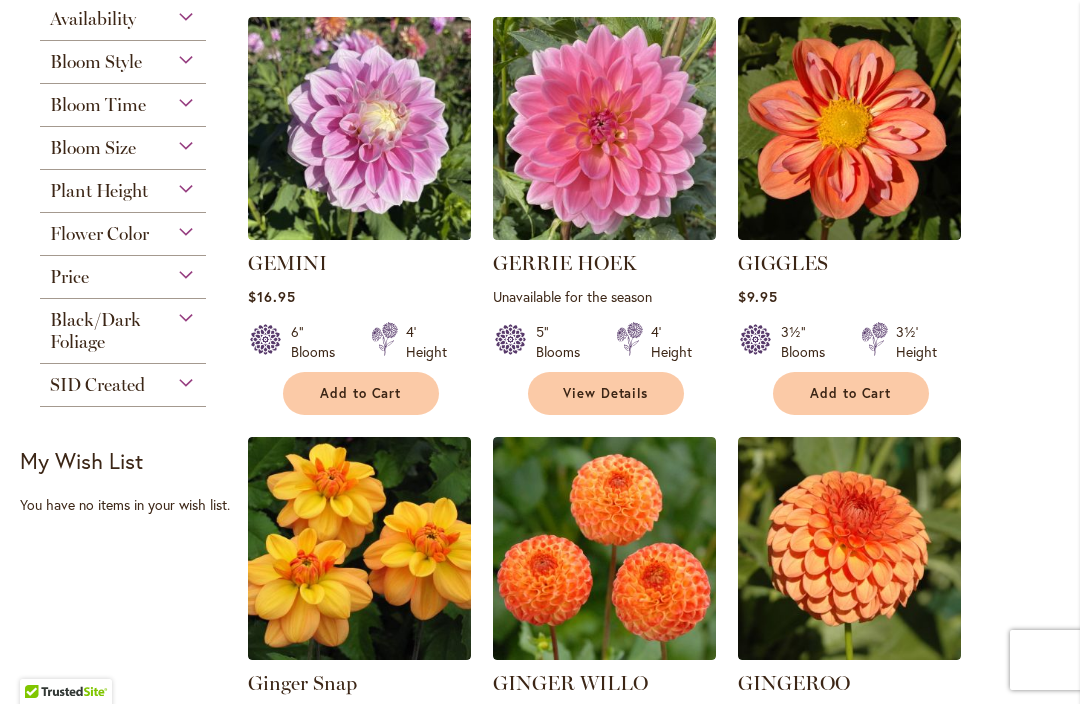 click on "Add to Cart" at bounding box center [361, 393] 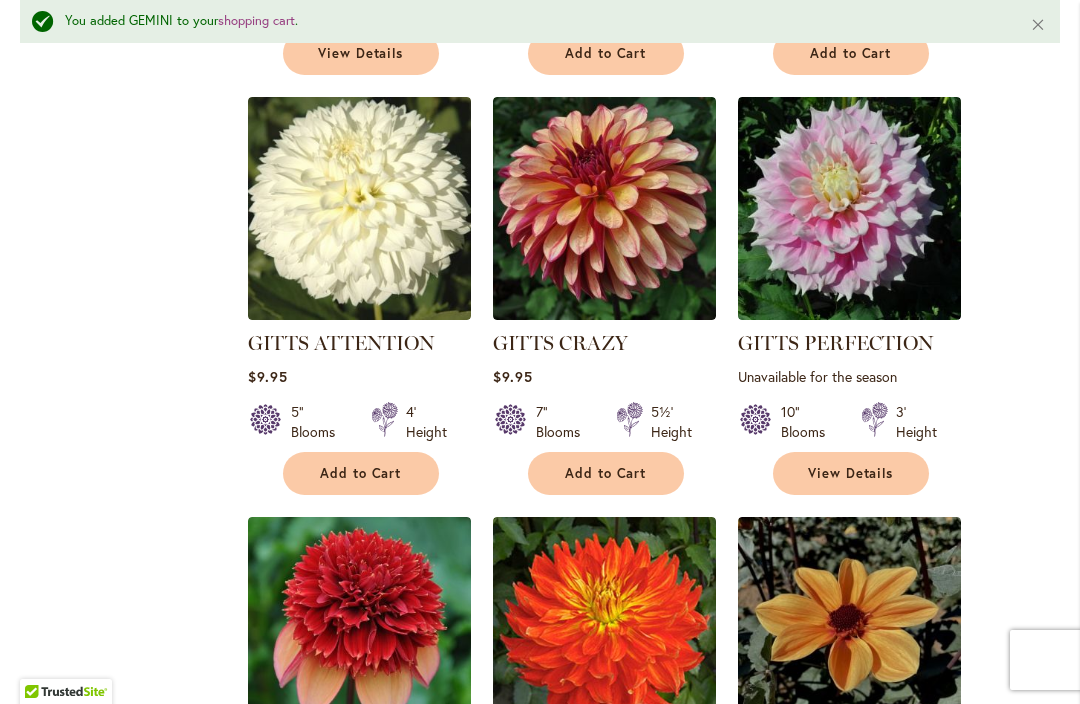 scroll, scrollTop: 1416, scrollLeft: 0, axis: vertical 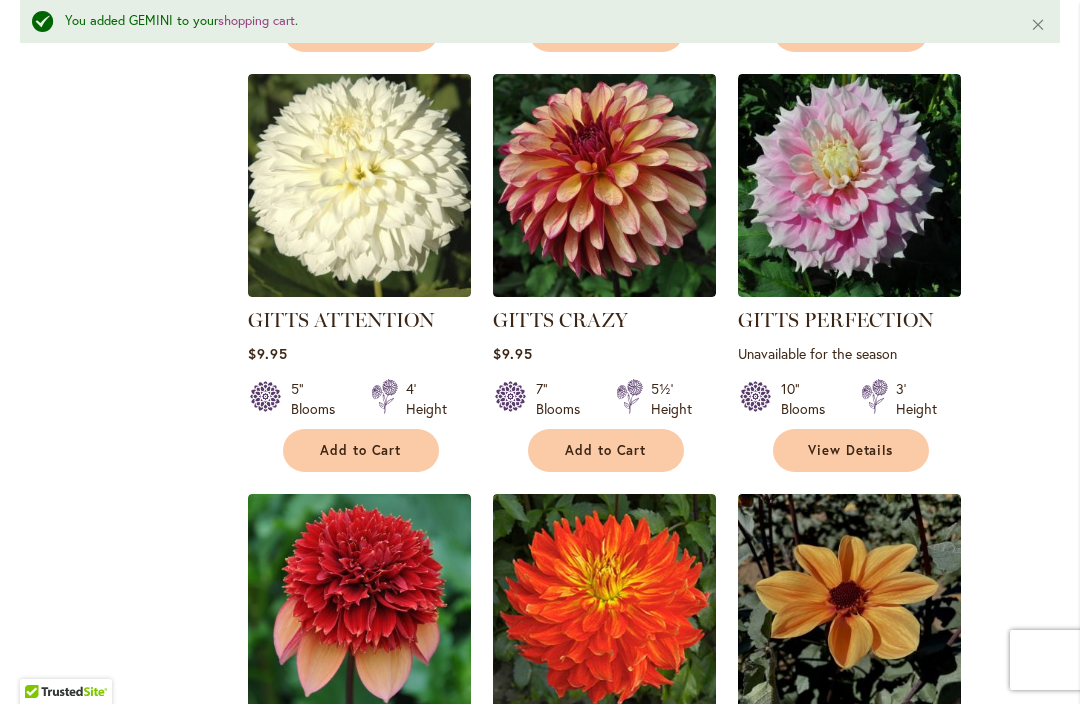 click on "View Details" at bounding box center (851, 450) 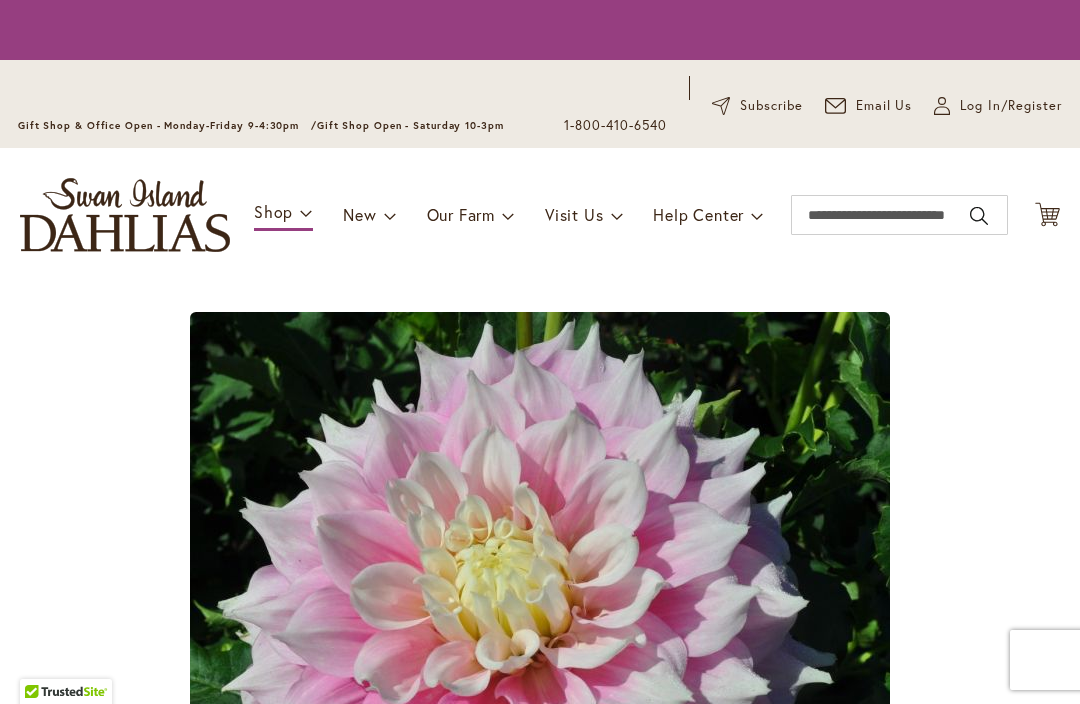 scroll, scrollTop: 0, scrollLeft: 0, axis: both 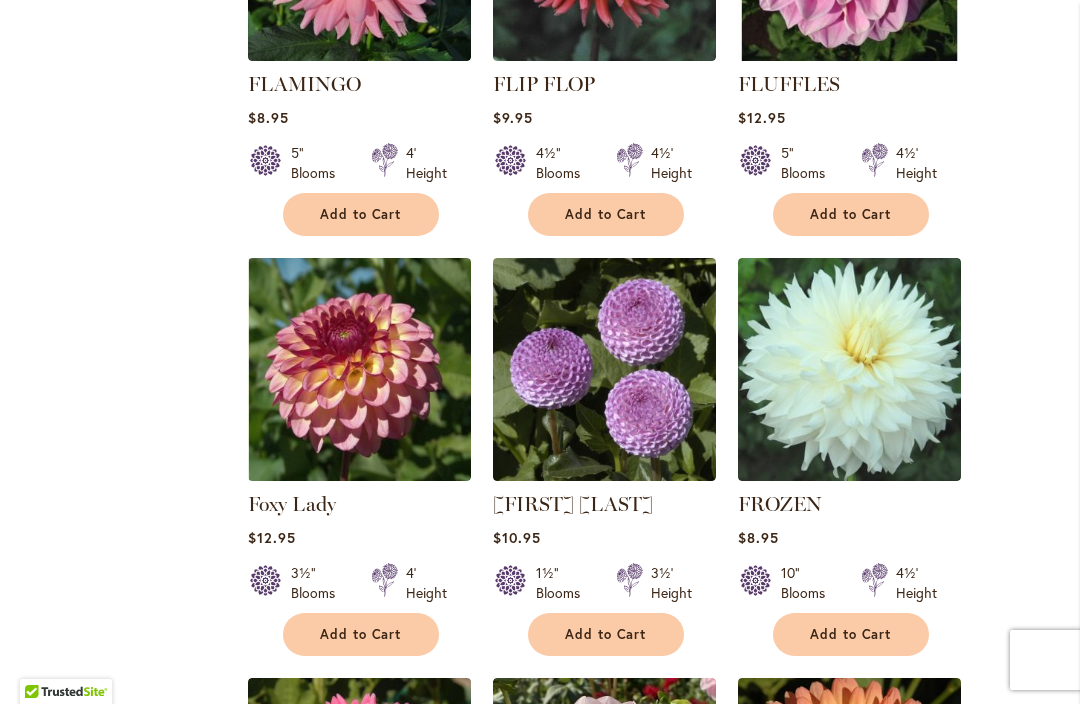 click on "Add to Cart" at bounding box center (851, 214) 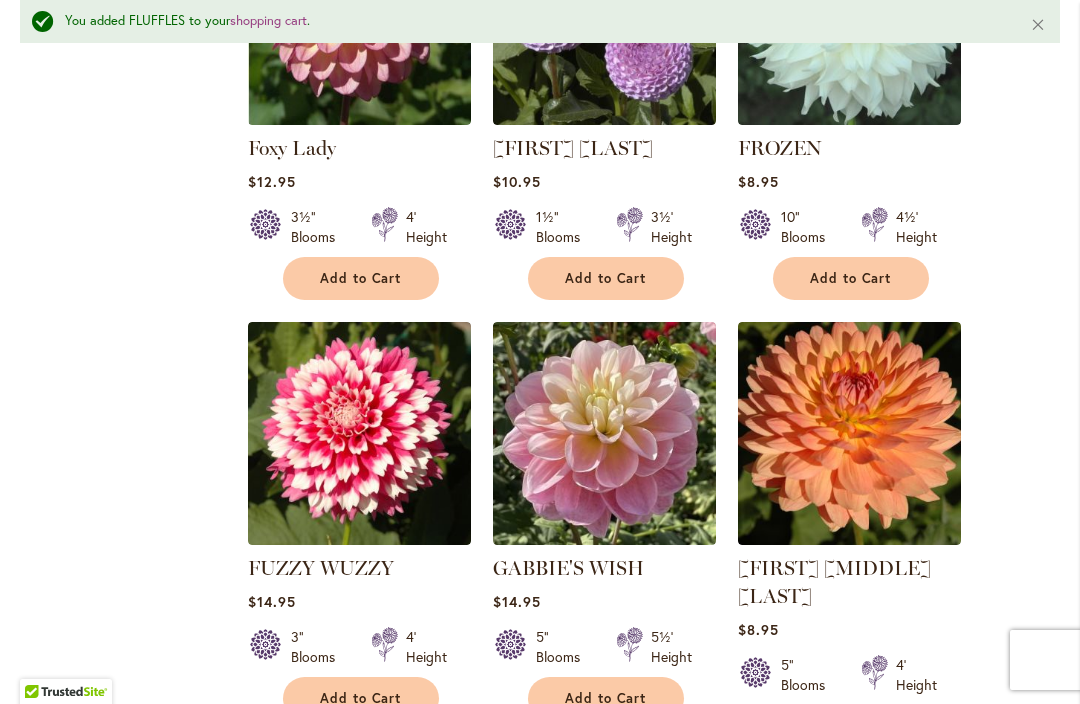 scroll, scrollTop: 1577, scrollLeft: 0, axis: vertical 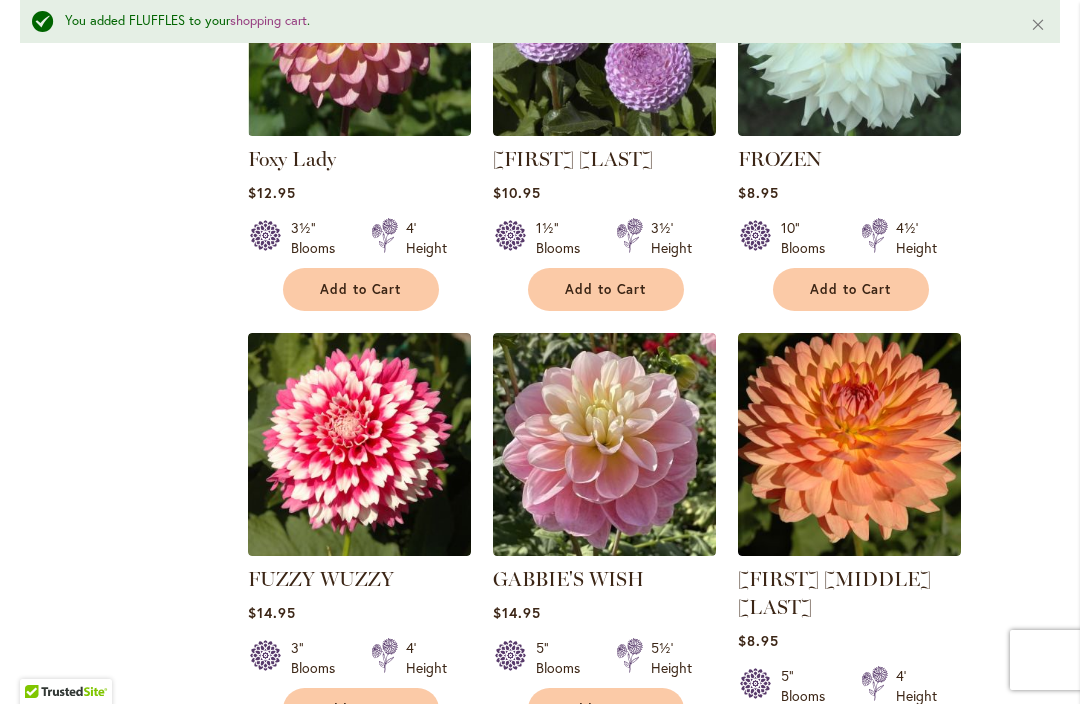 click on "Add to Cart" at bounding box center [606, 289] 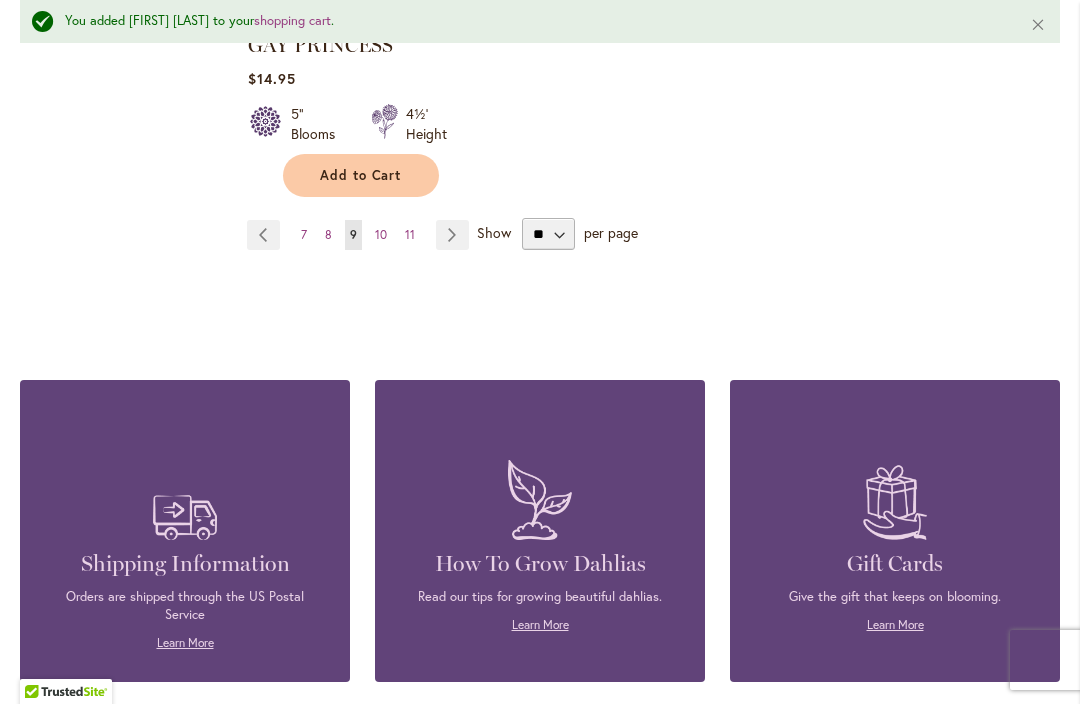 scroll, scrollTop: 3008, scrollLeft: 0, axis: vertical 